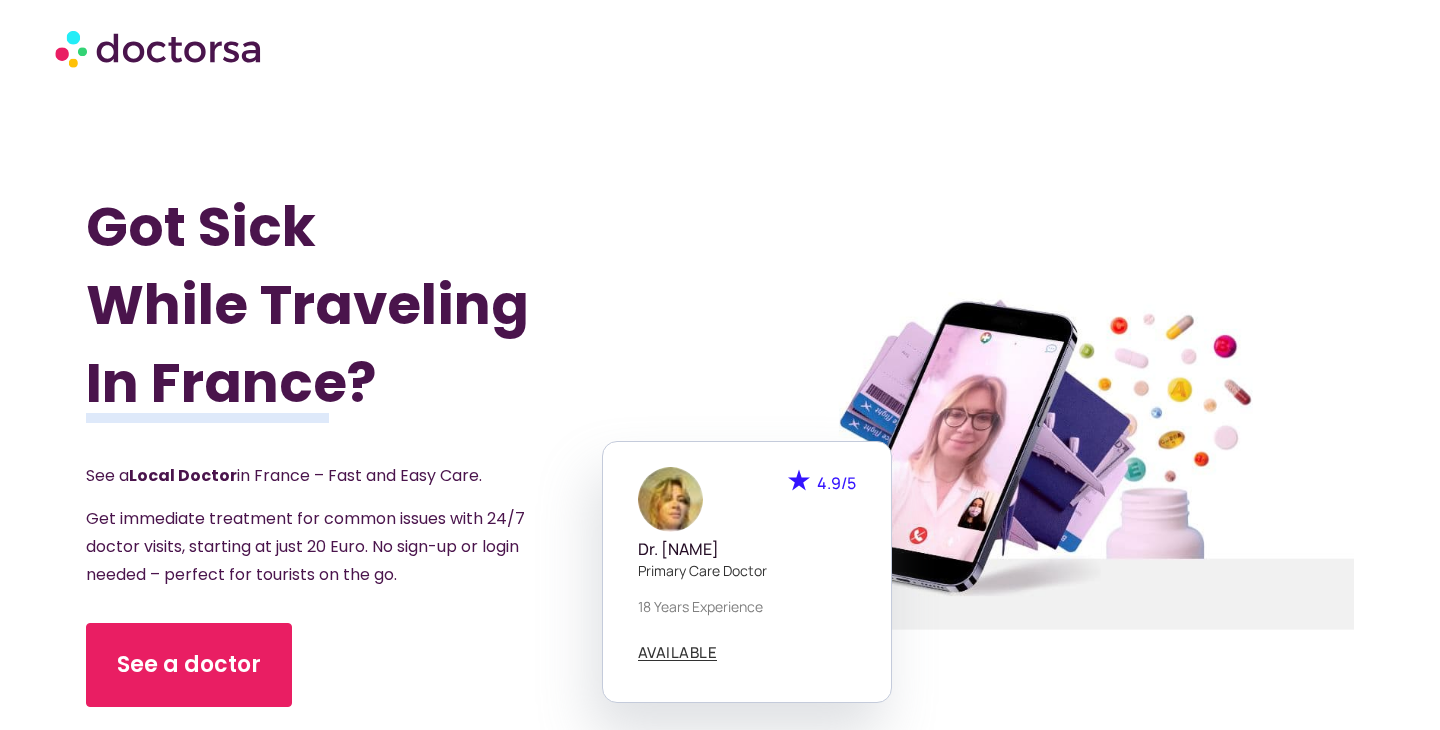 scroll, scrollTop: 0, scrollLeft: 0, axis: both 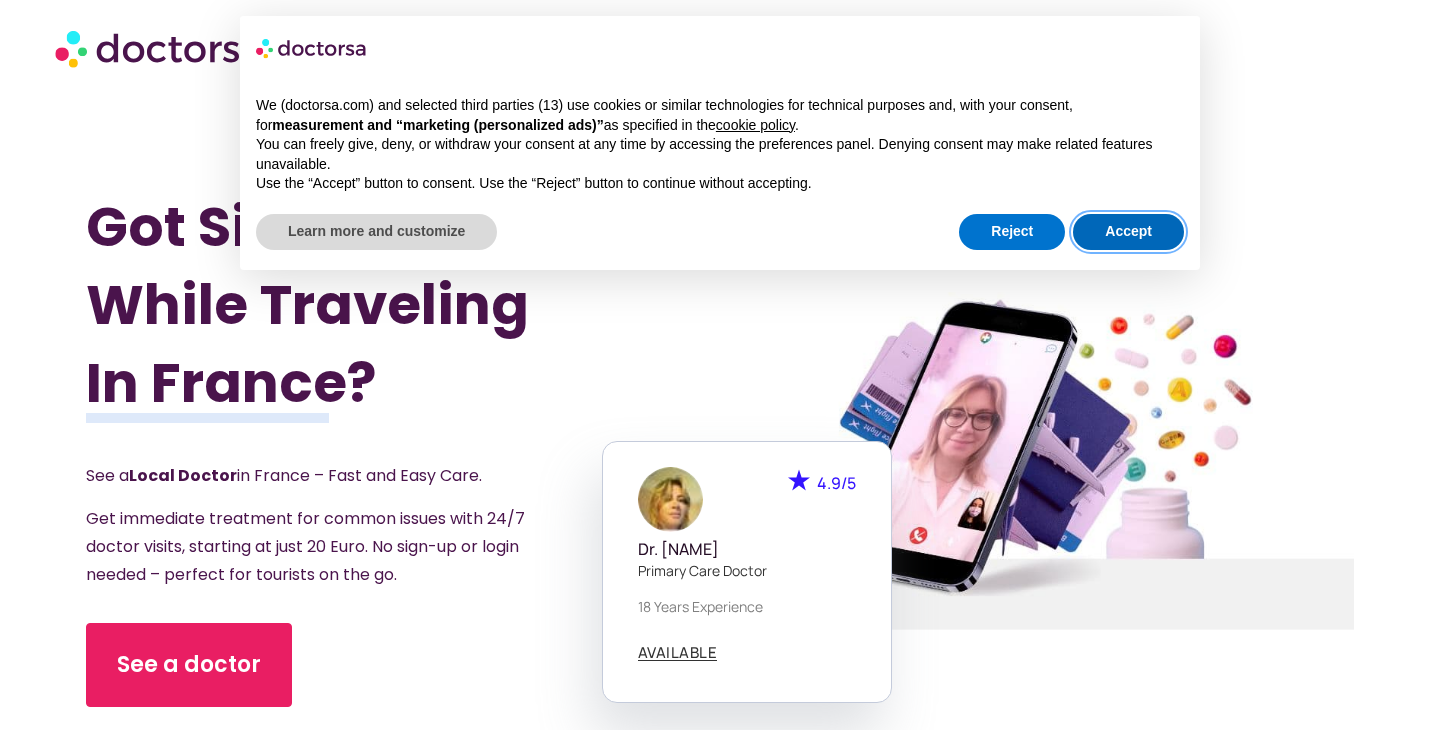click on "Accept" at bounding box center [1128, 232] 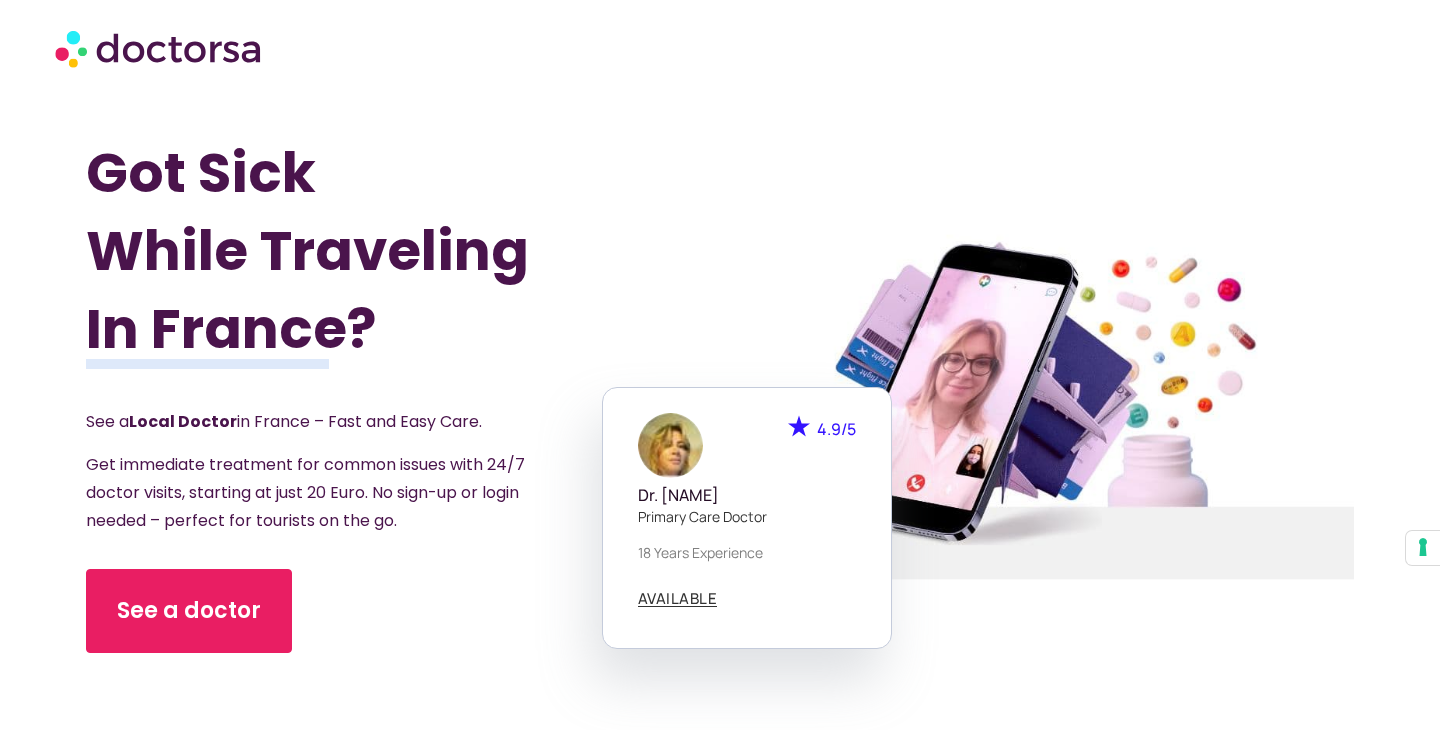 scroll, scrollTop: 62, scrollLeft: 0, axis: vertical 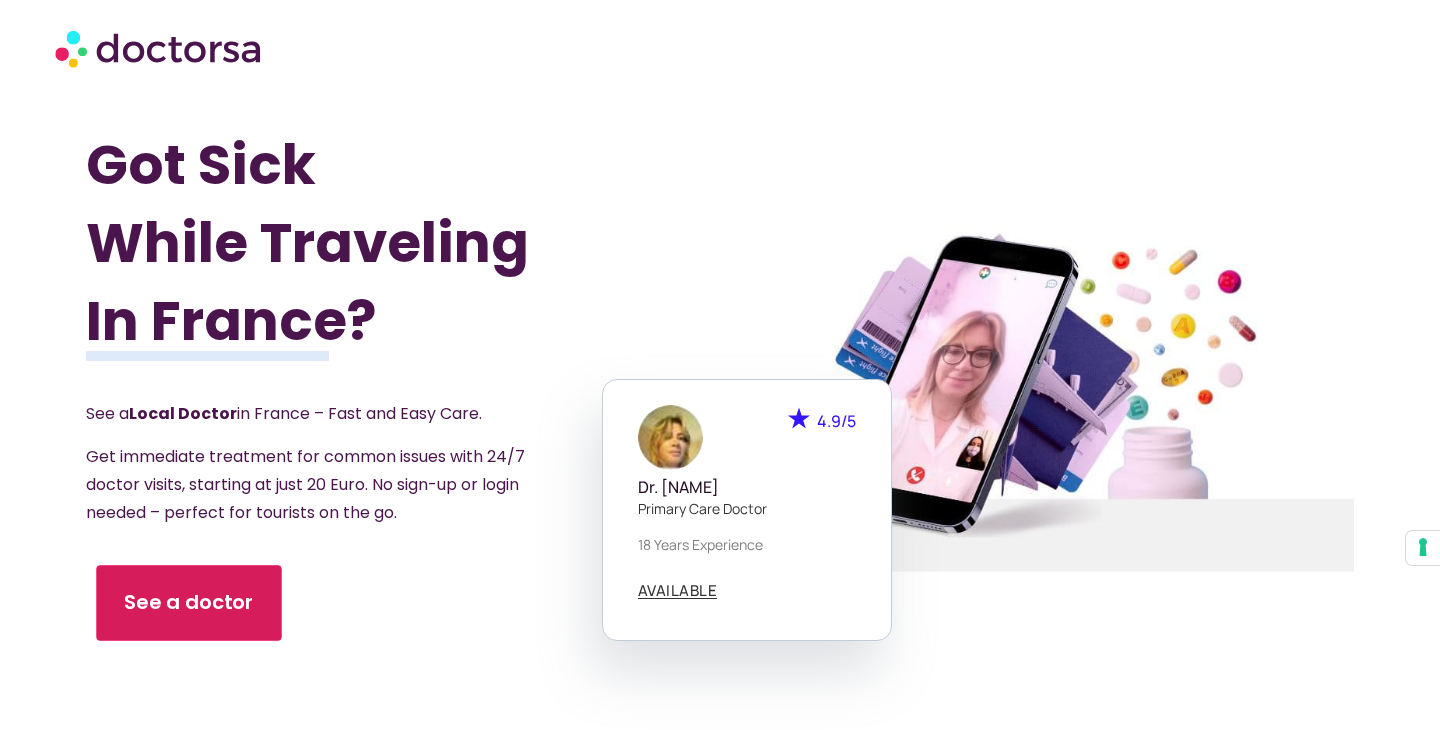 click on "See a doctor" at bounding box center [190, 603] 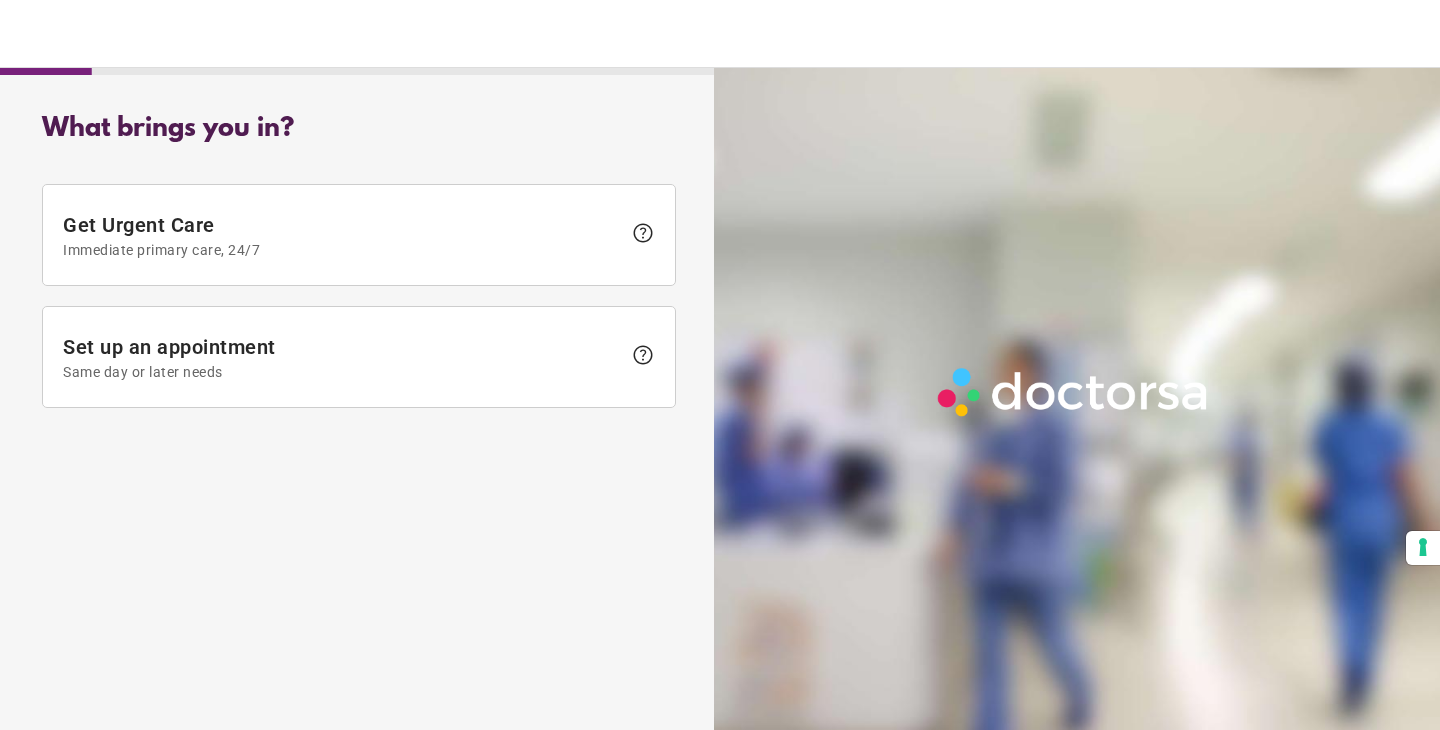scroll, scrollTop: 0, scrollLeft: 0, axis: both 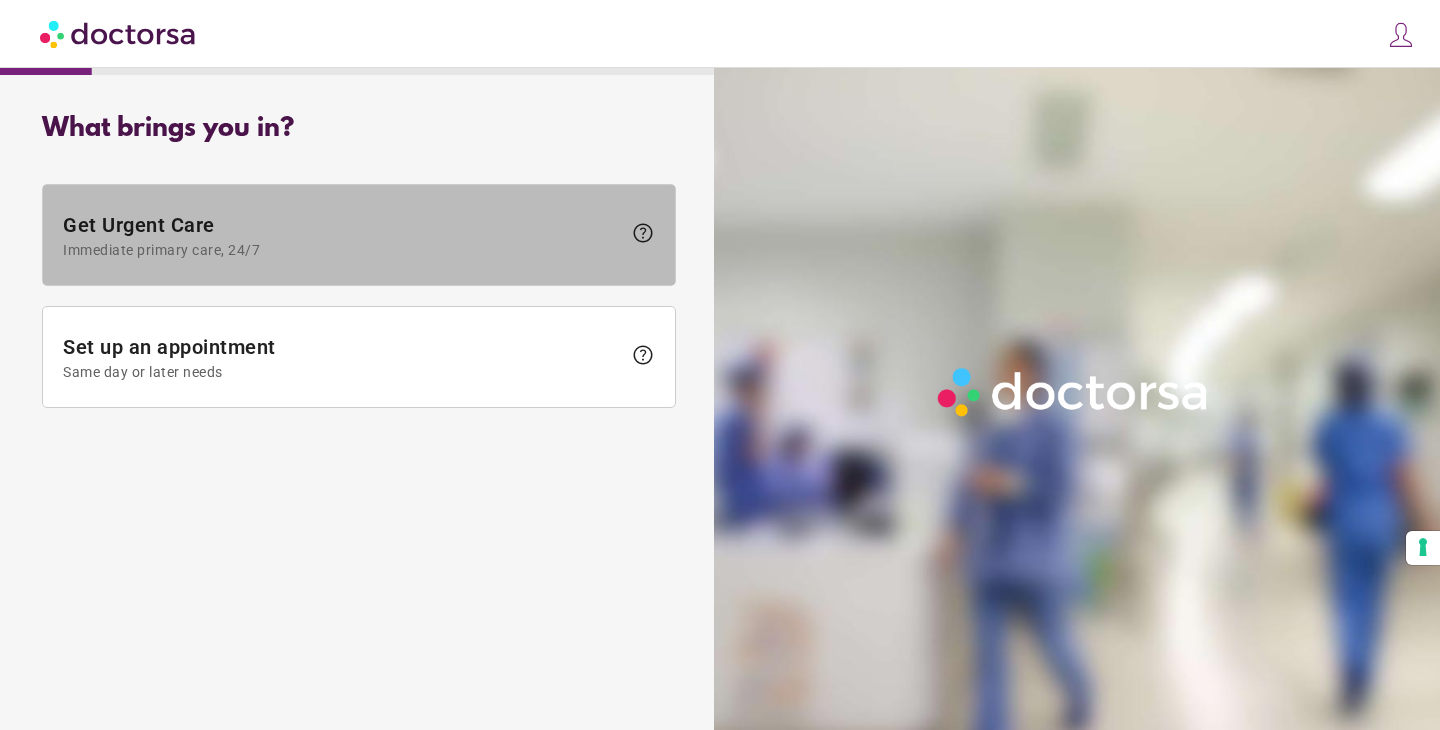 click on "Get Urgent Care
Immediate primary care, 24/7" at bounding box center [342, 235] 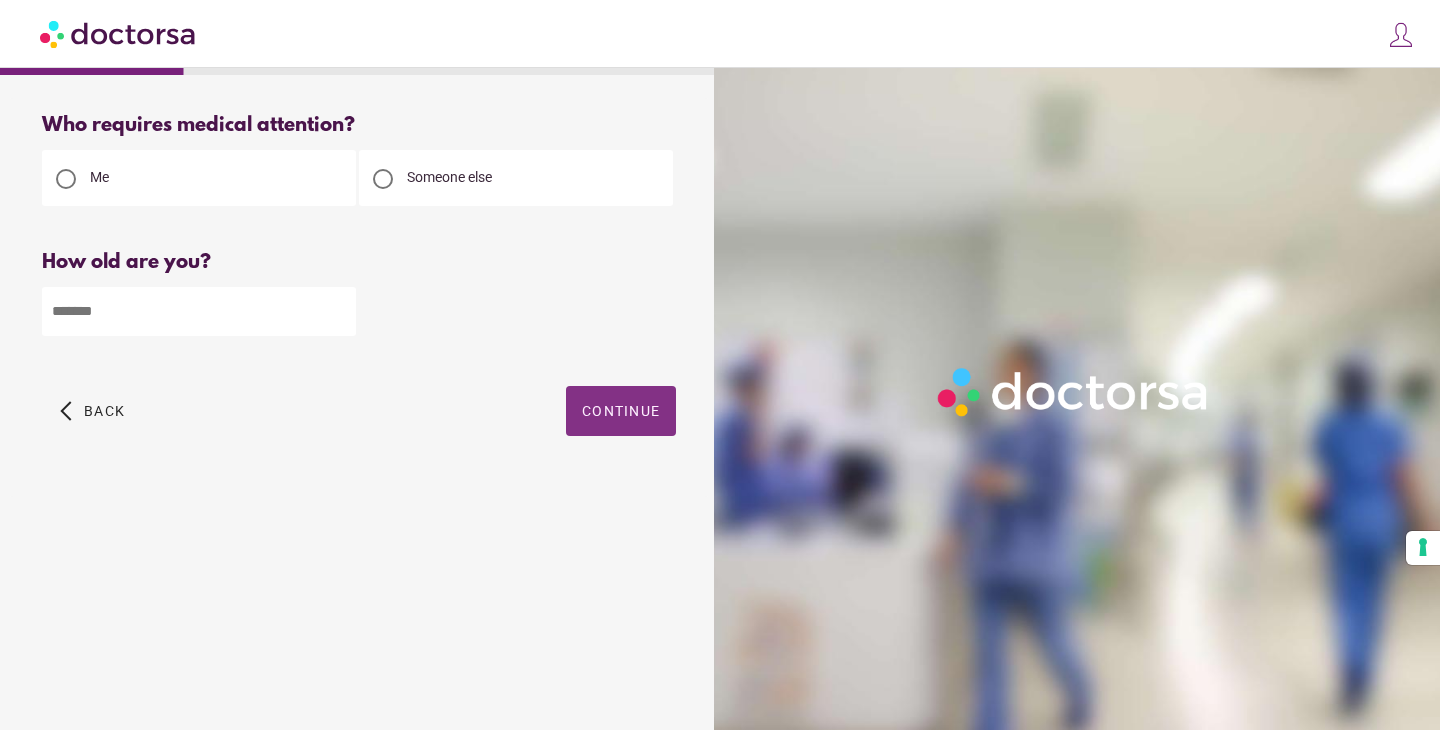 click on "Continue" at bounding box center [621, 411] 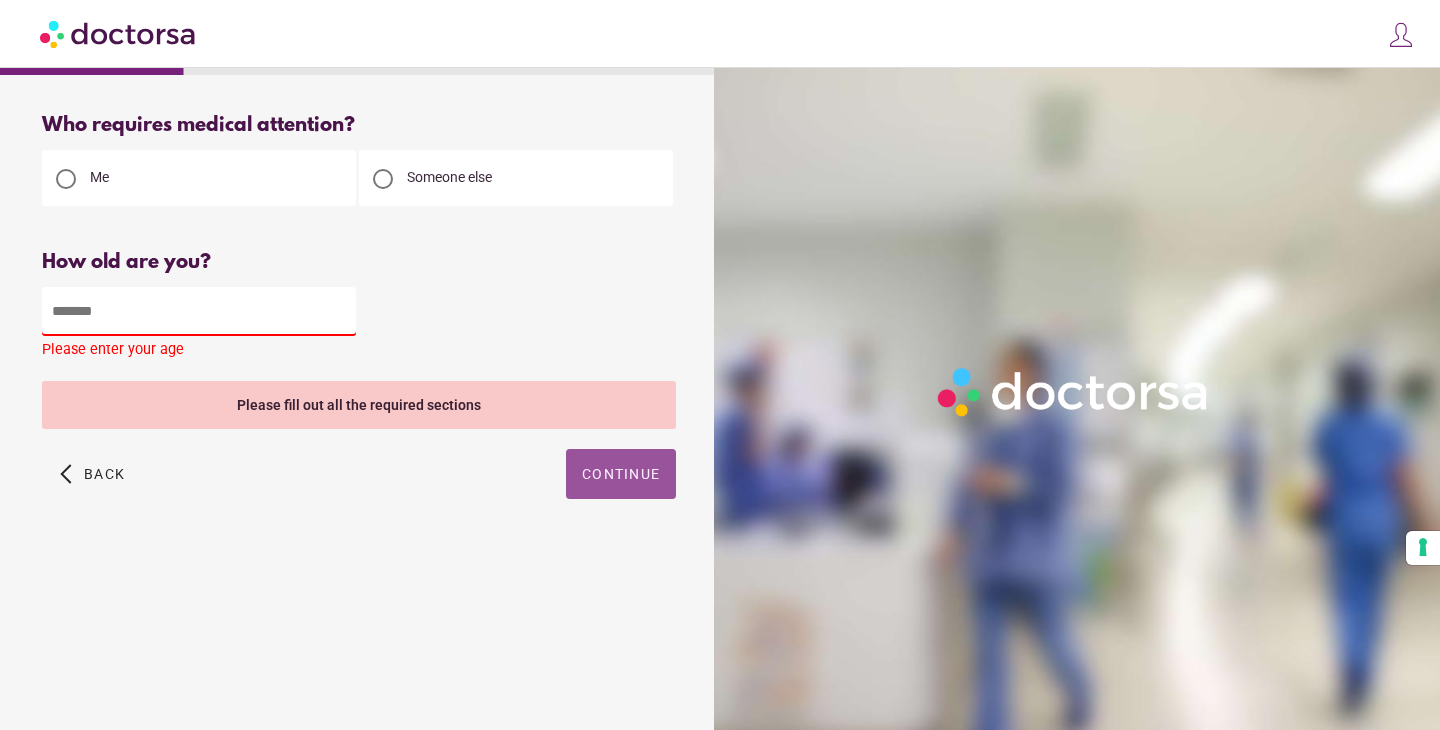 click on "Please enter your age" at bounding box center [359, 353] 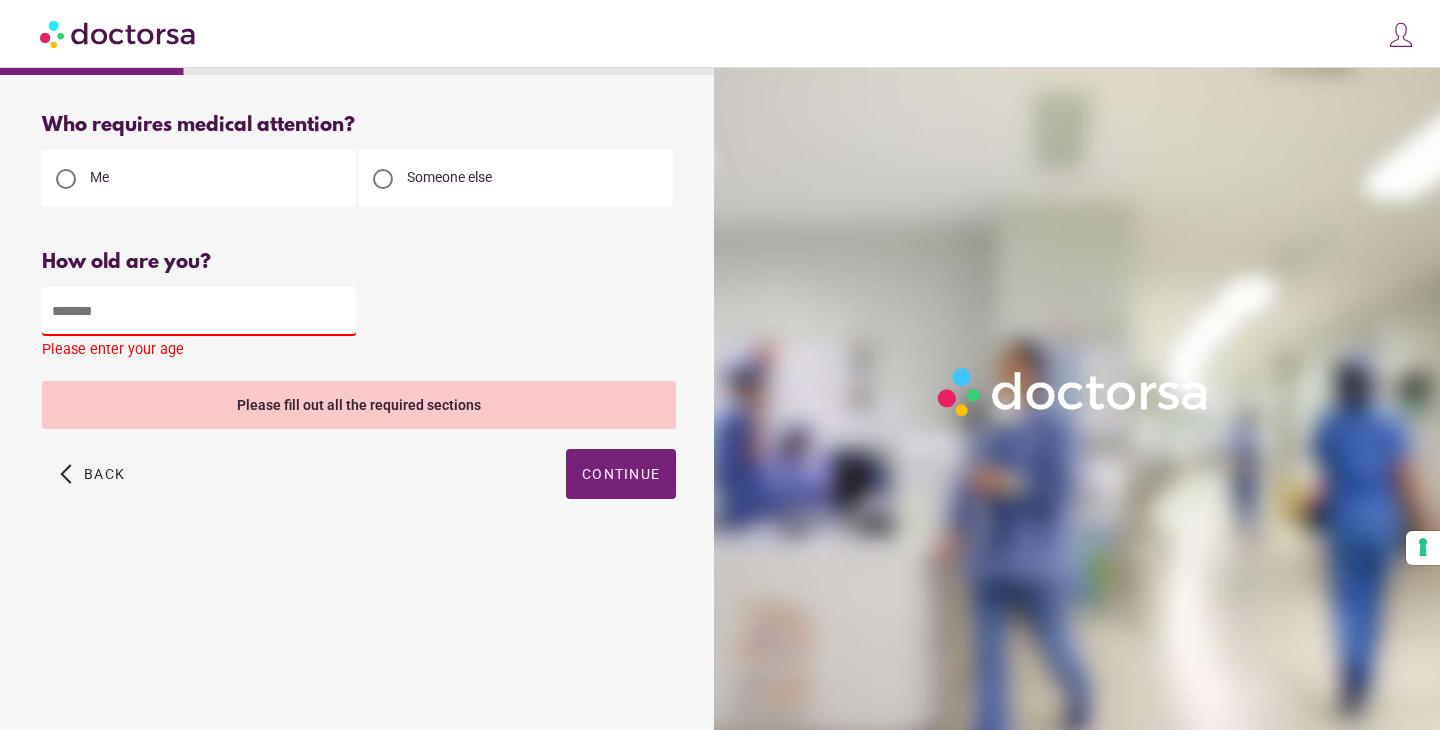 click at bounding box center [199, 311] 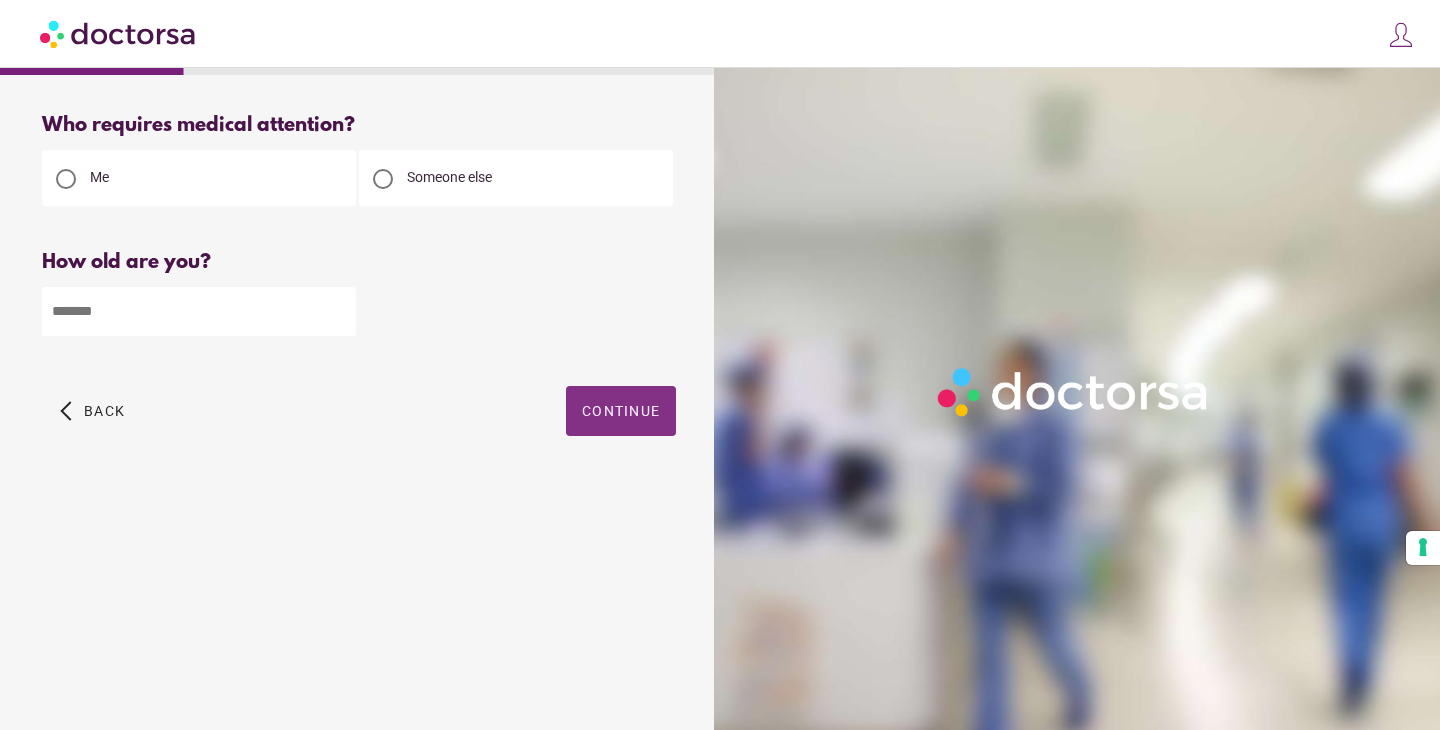 type on "**" 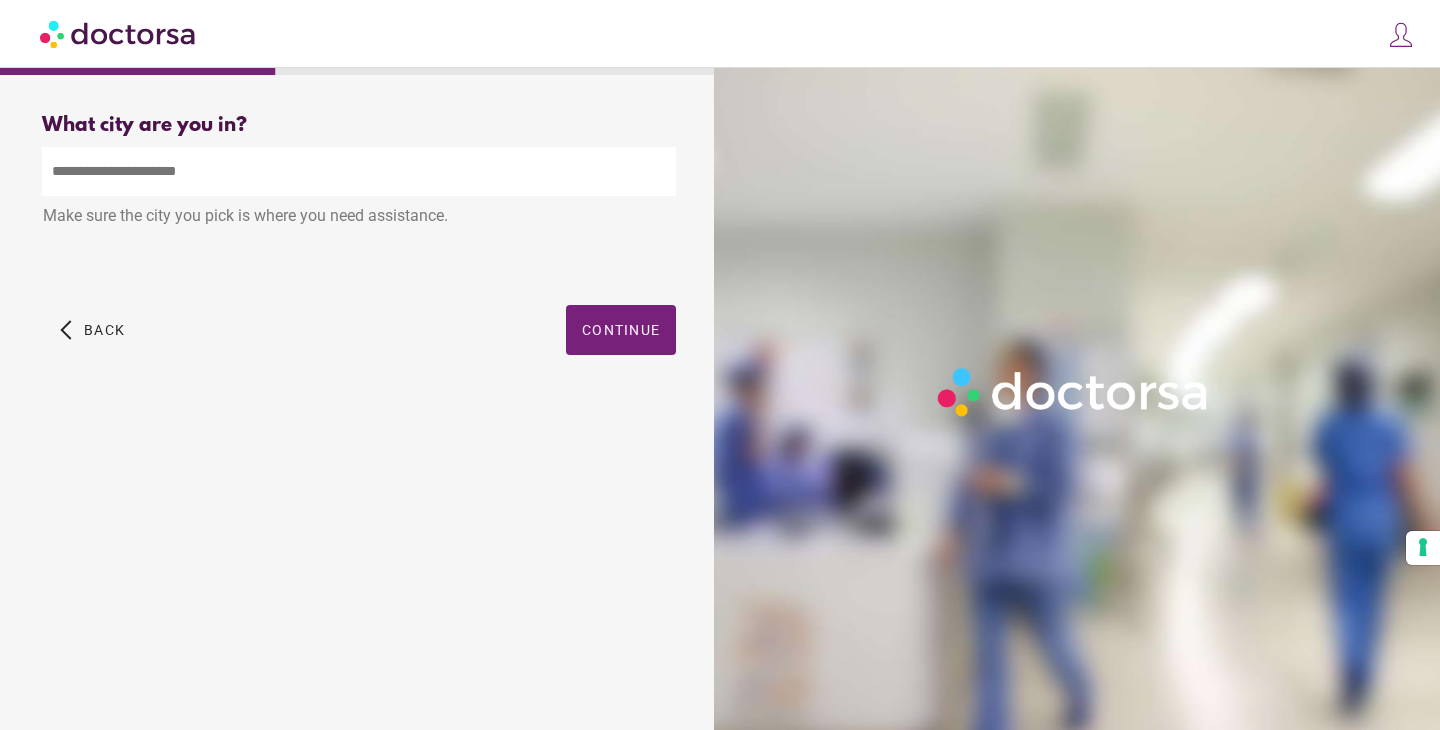 click at bounding box center (359, 171) 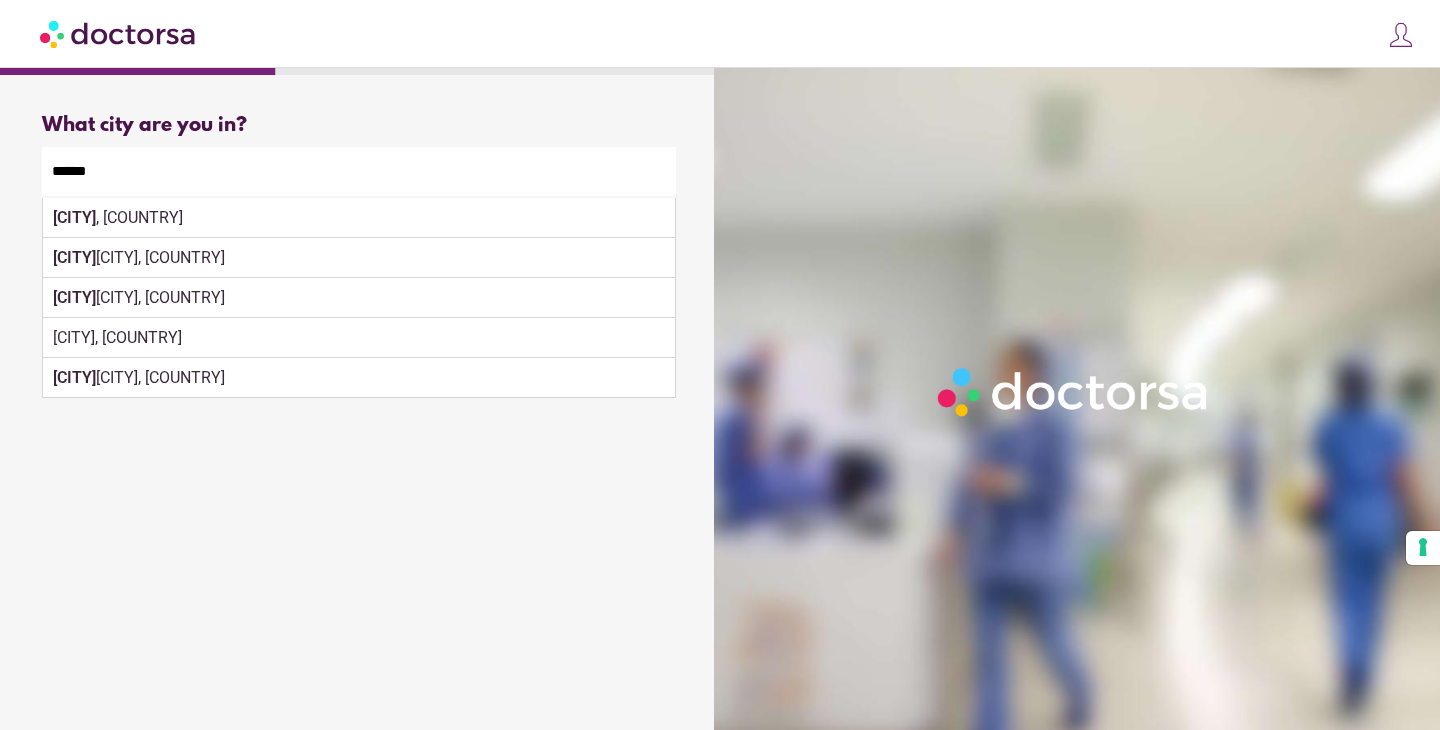 type on "******" 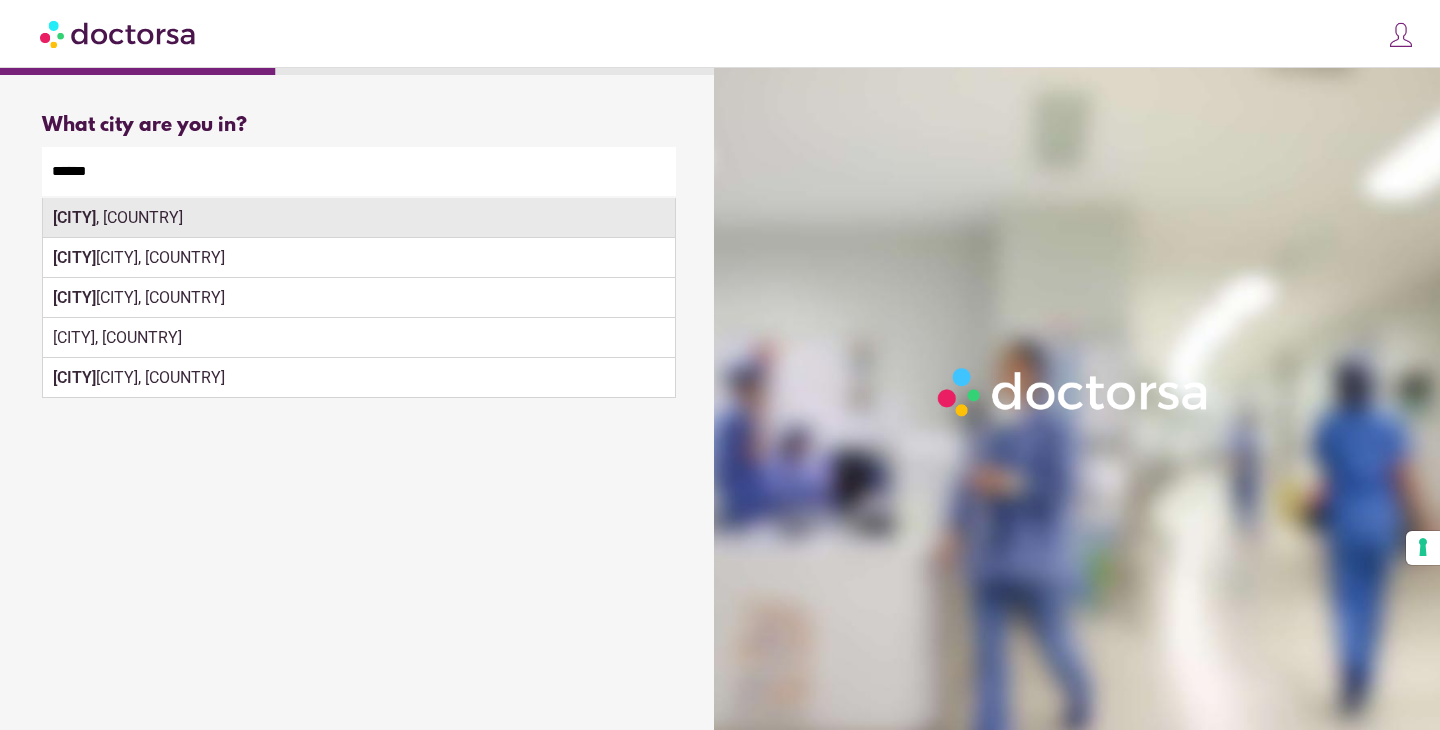 click on "[CITY], [COUNTRY]" at bounding box center [359, 218] 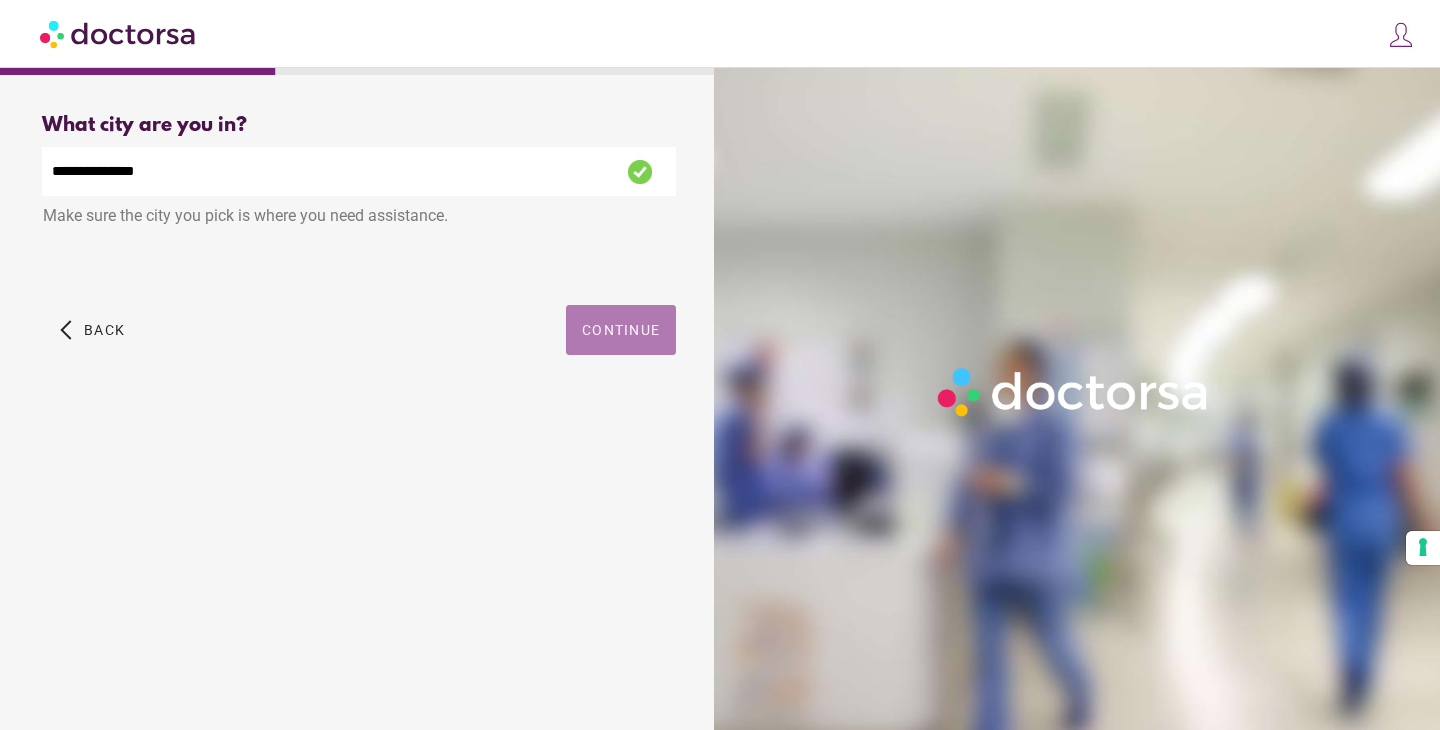 click on "Continue" at bounding box center [621, 330] 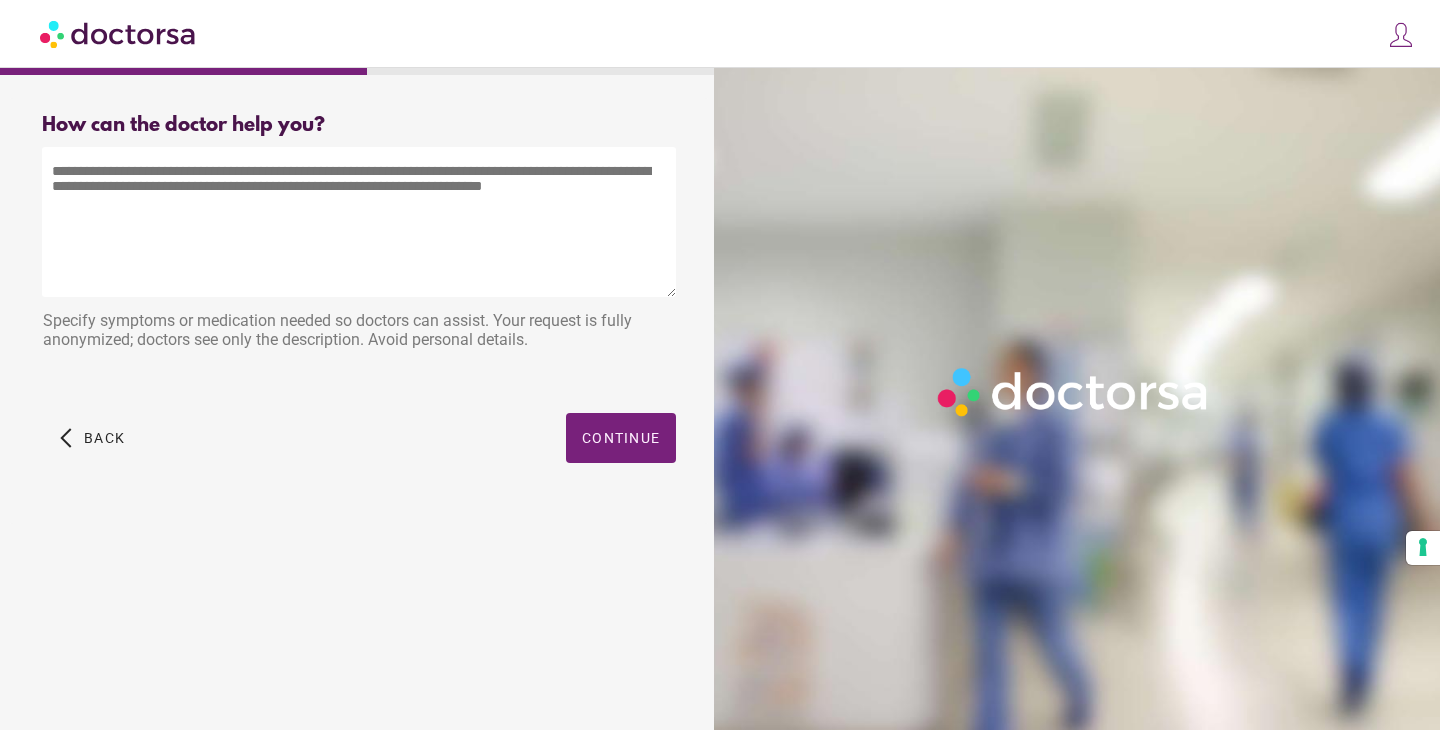 click at bounding box center (359, 222) 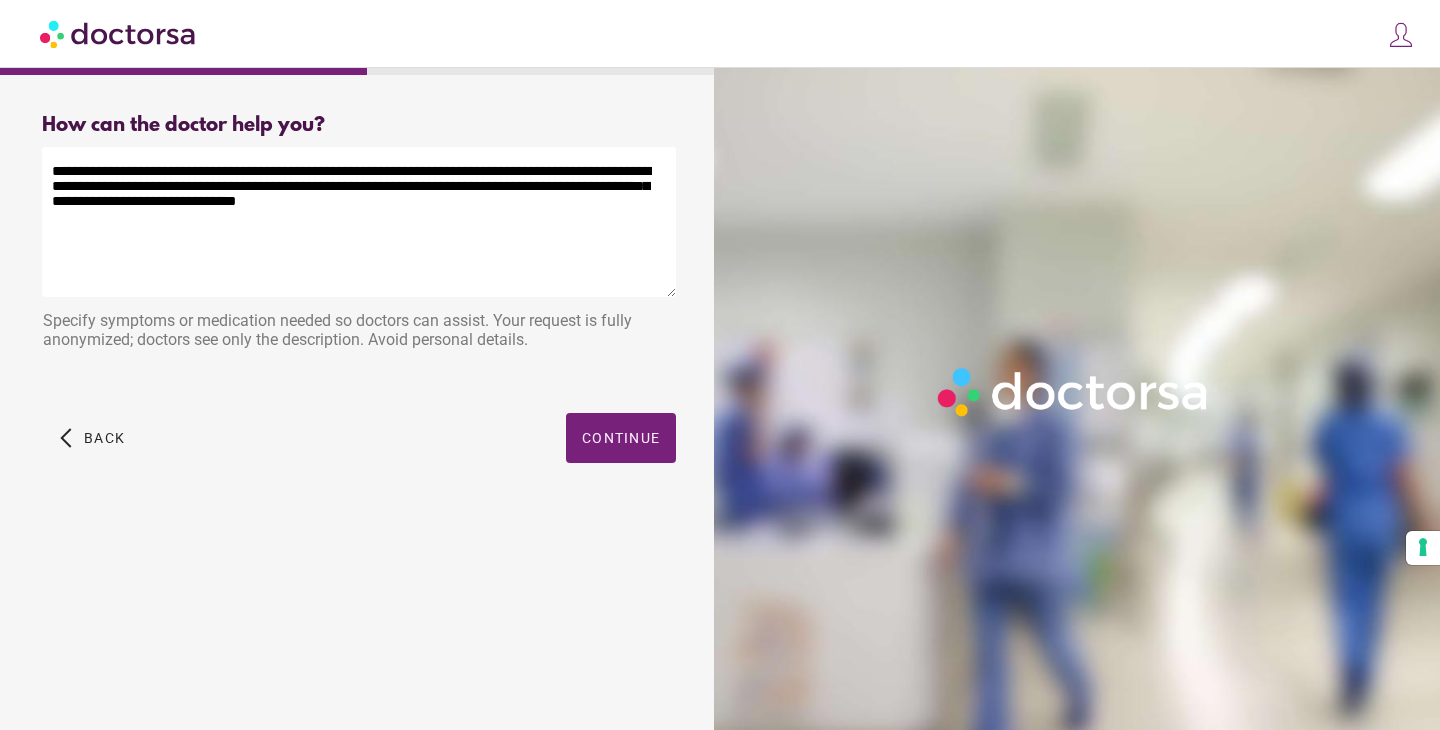 click on "**********" at bounding box center (359, 222) 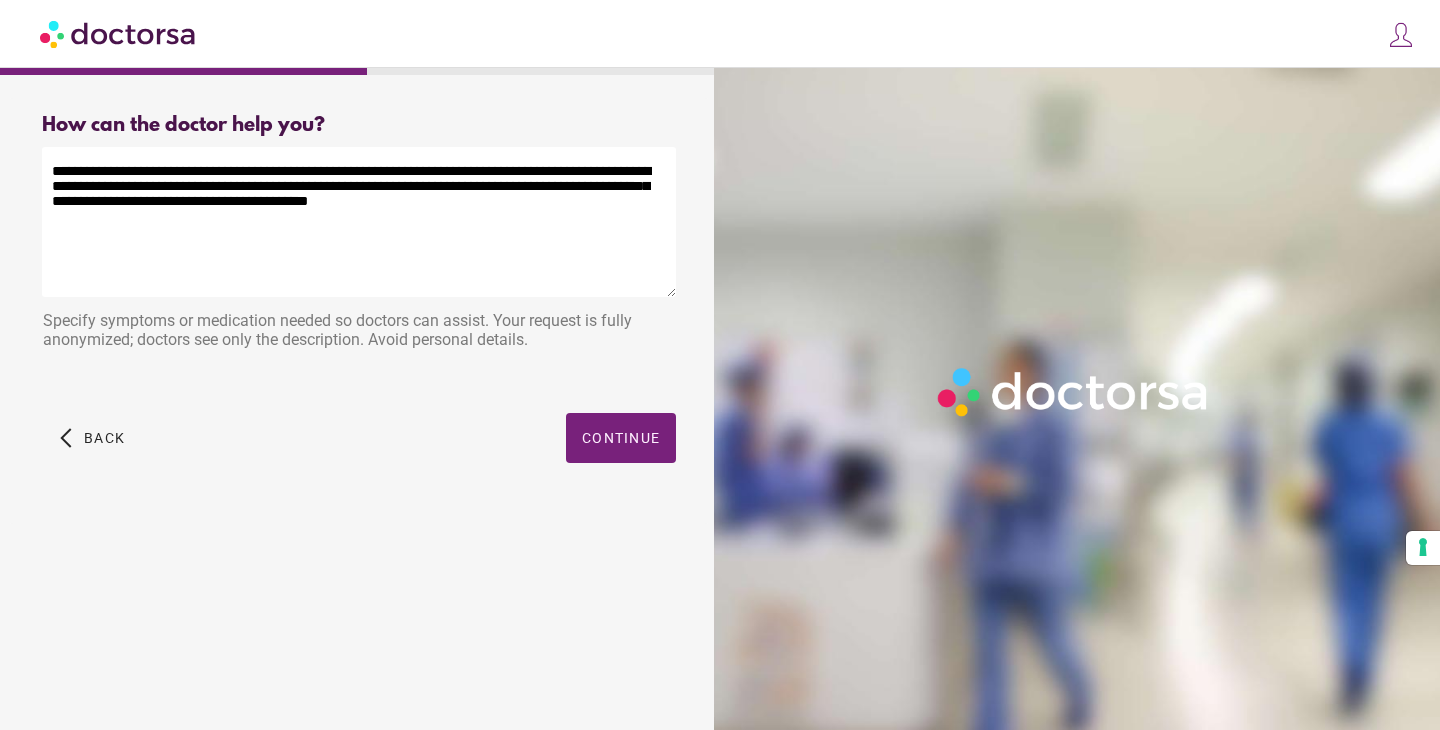 click on "**********" at bounding box center [359, 222] 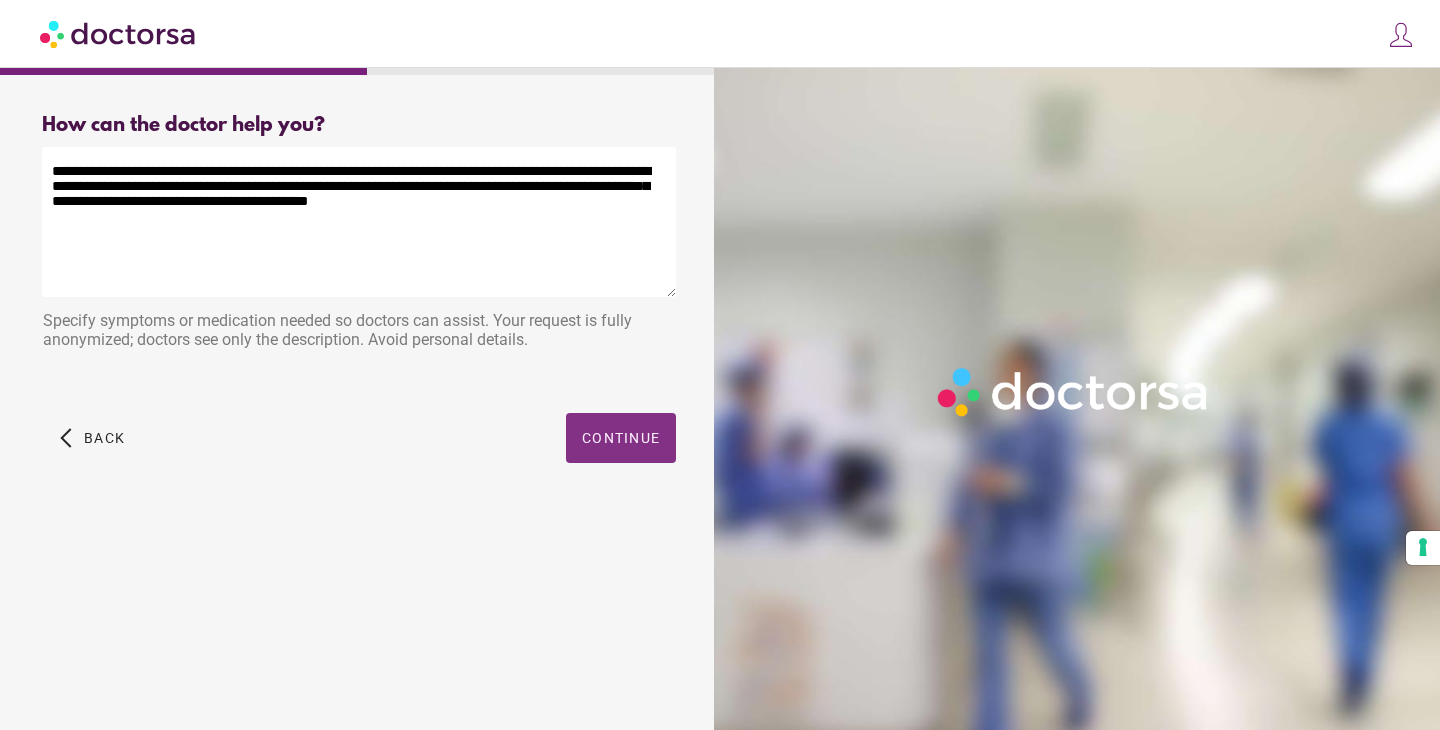 type on "**********" 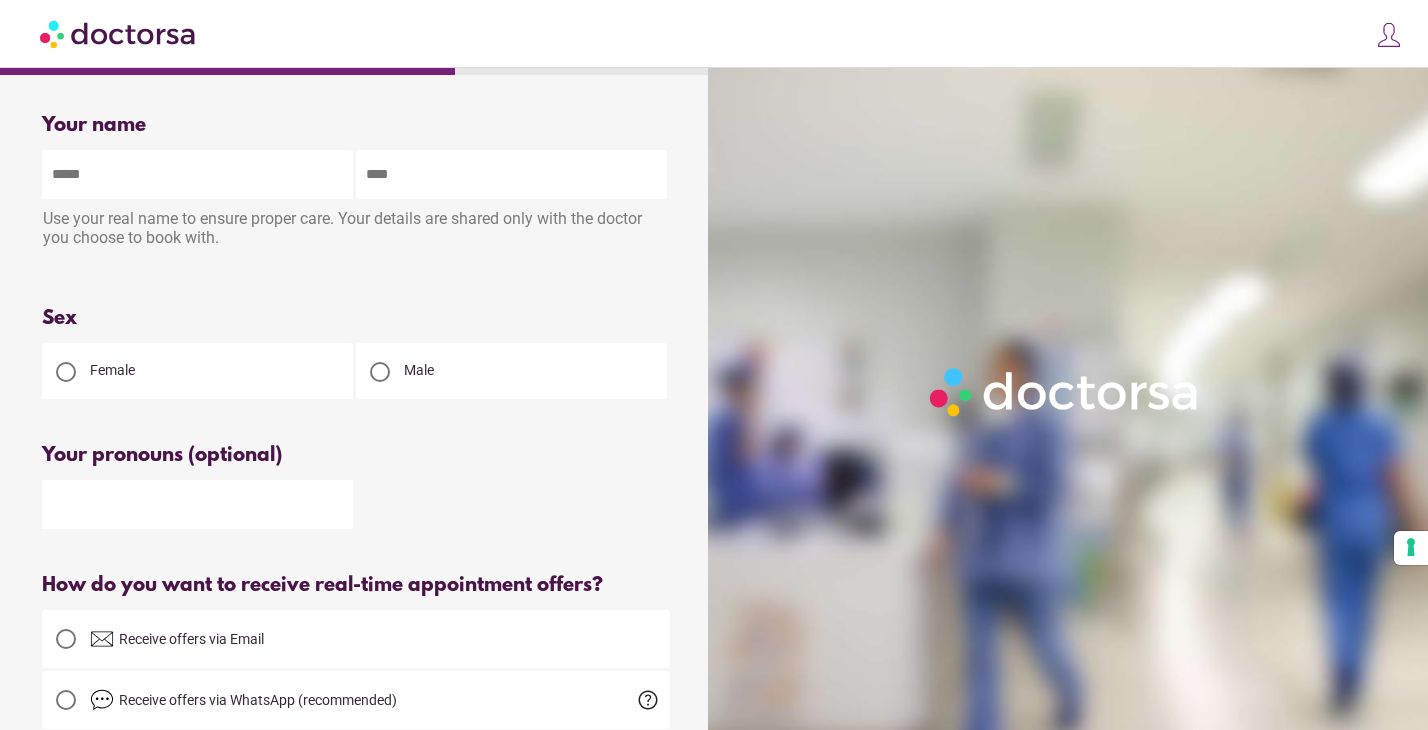 click at bounding box center [197, 174] 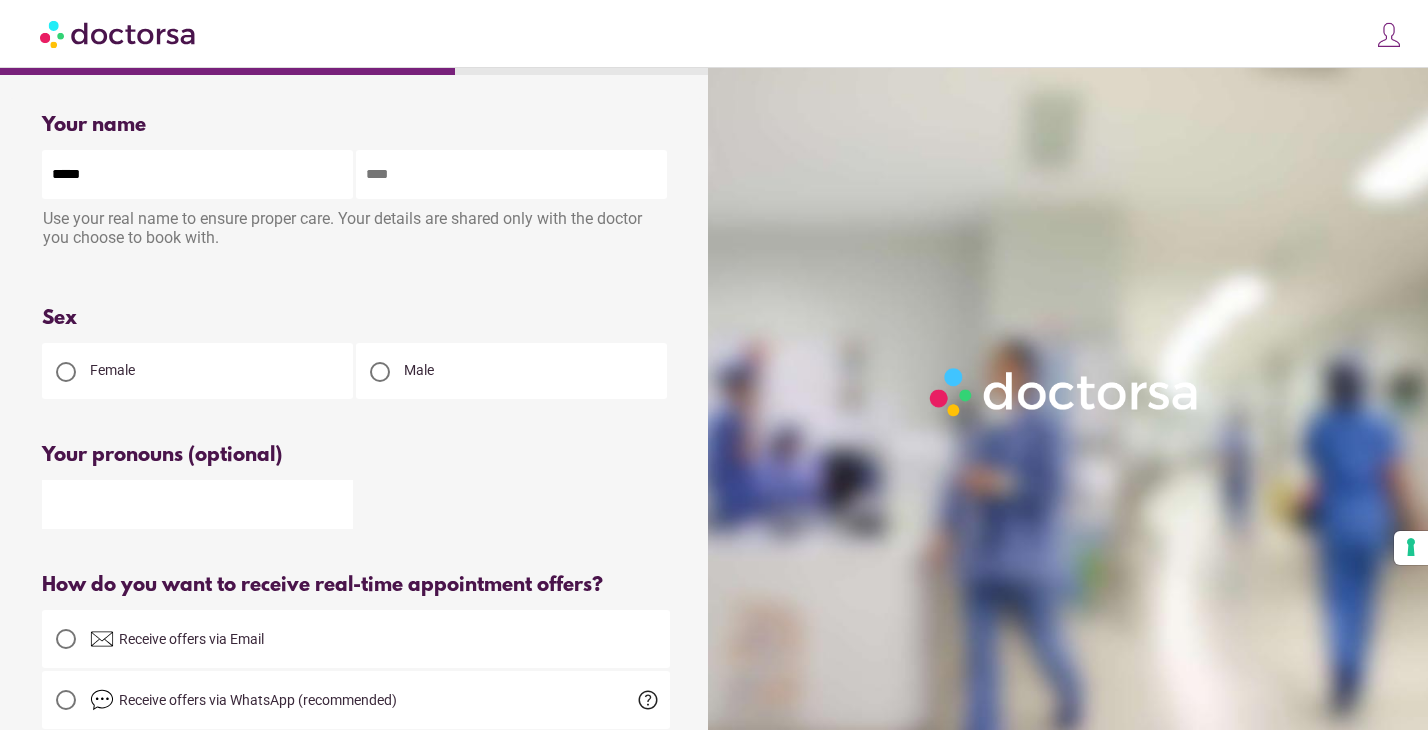 type on "*****" 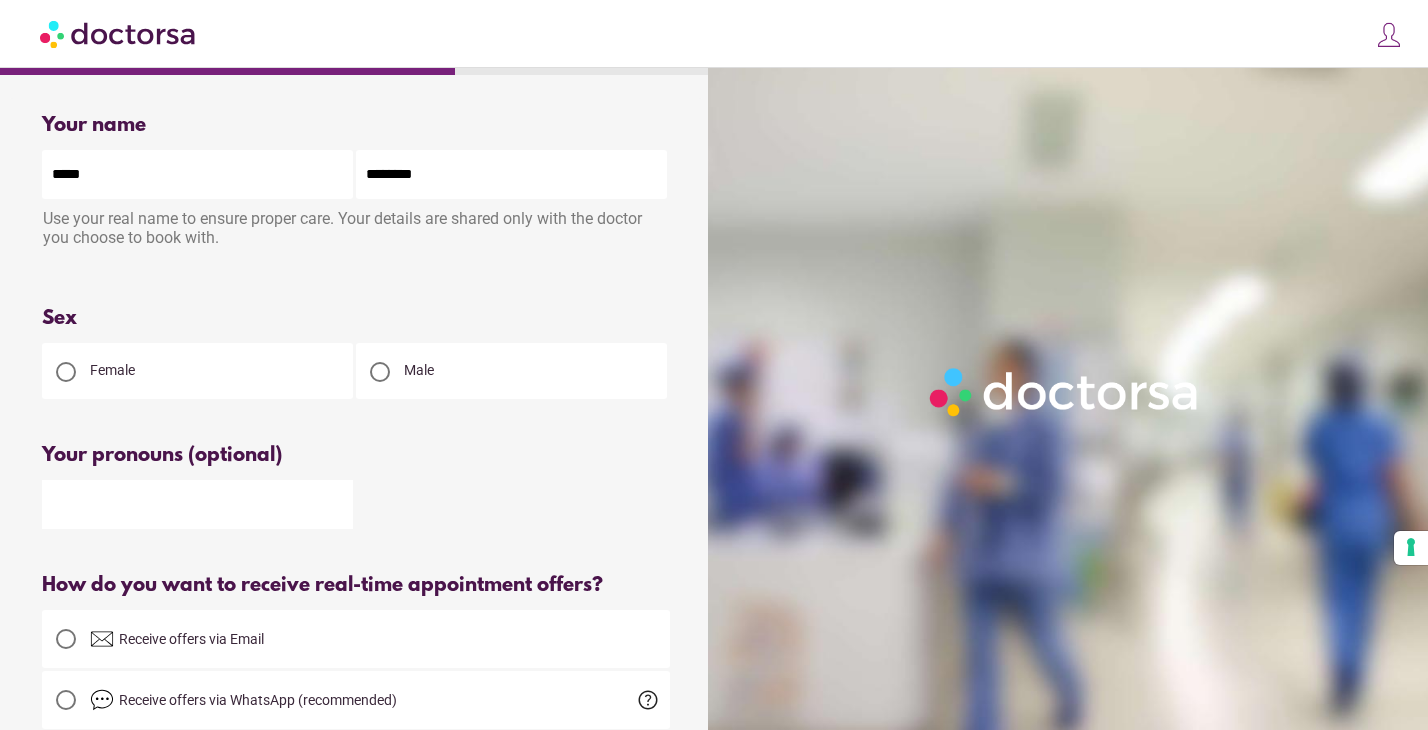 type on "********" 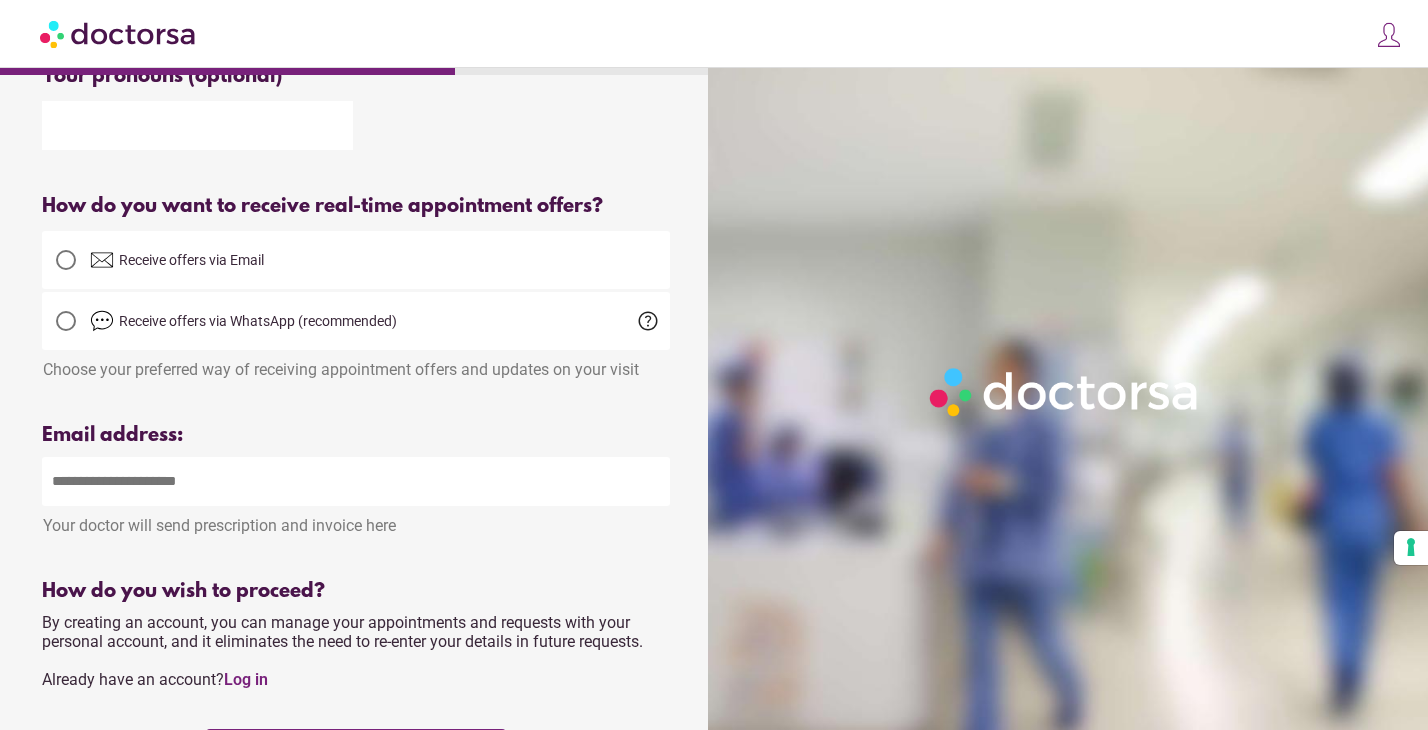 scroll, scrollTop: 383, scrollLeft: 0, axis: vertical 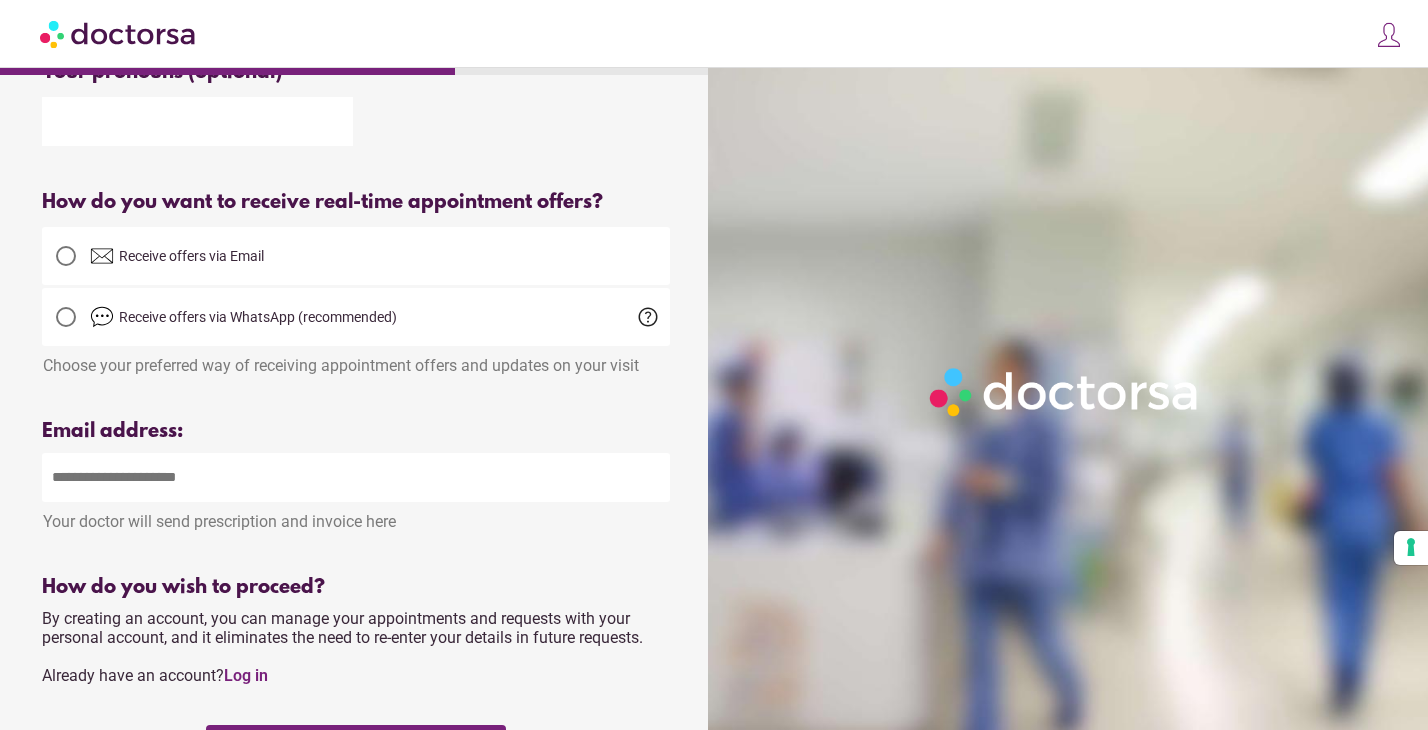 click at bounding box center [356, 477] 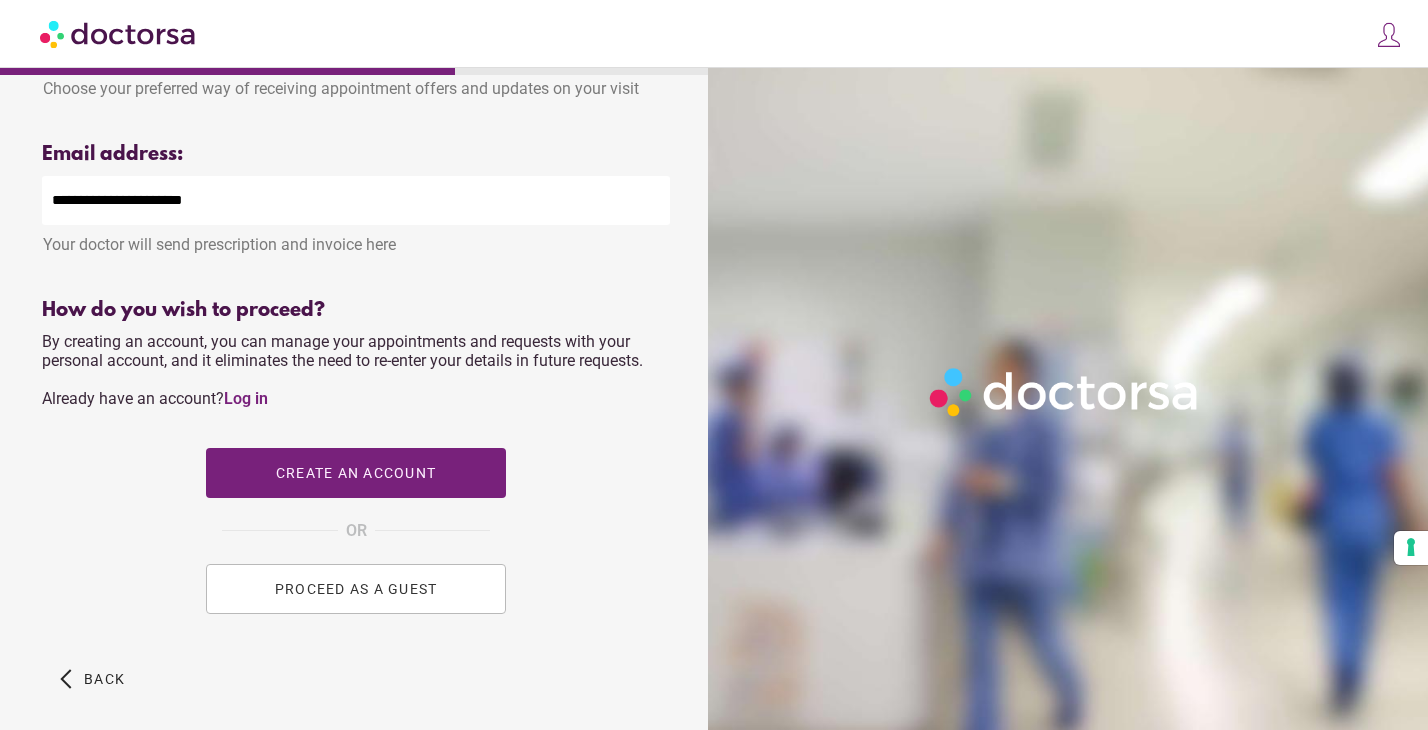 scroll, scrollTop: 664, scrollLeft: 0, axis: vertical 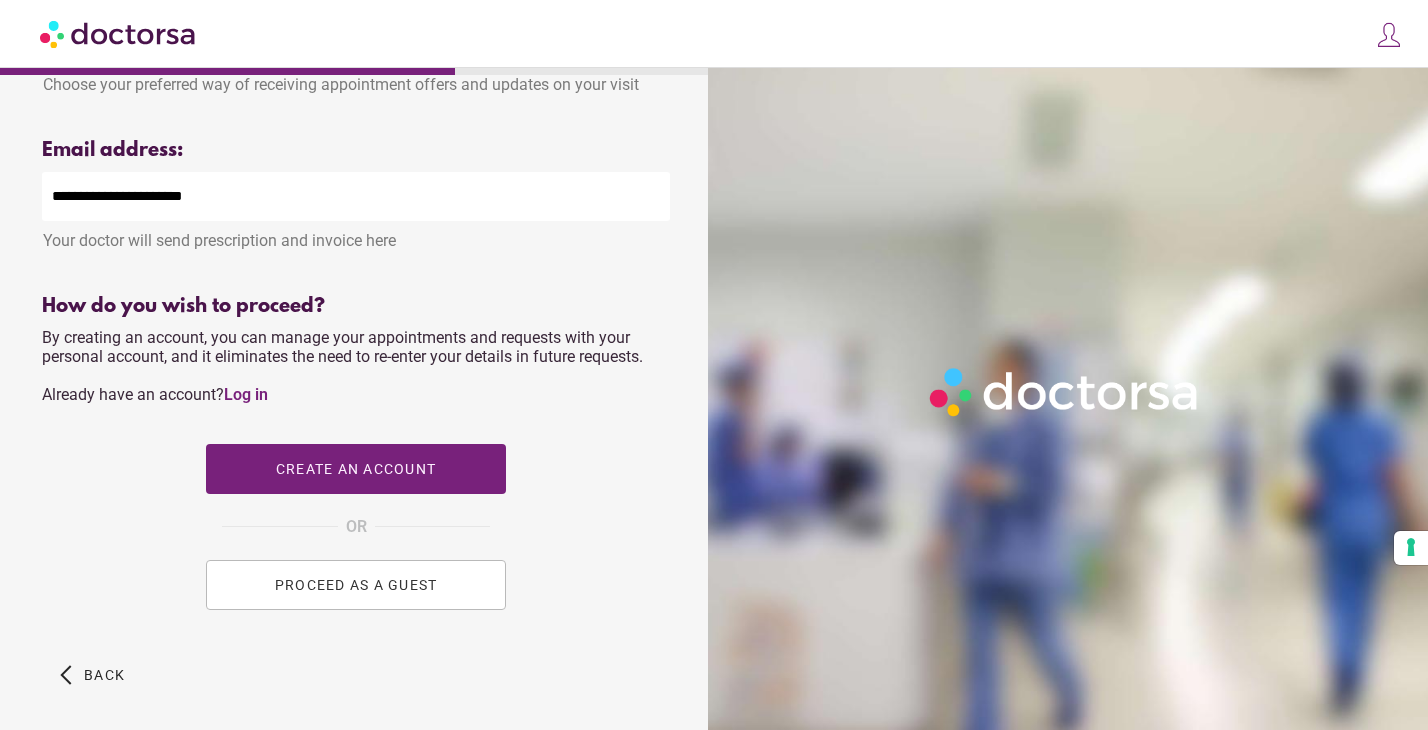 type on "**********" 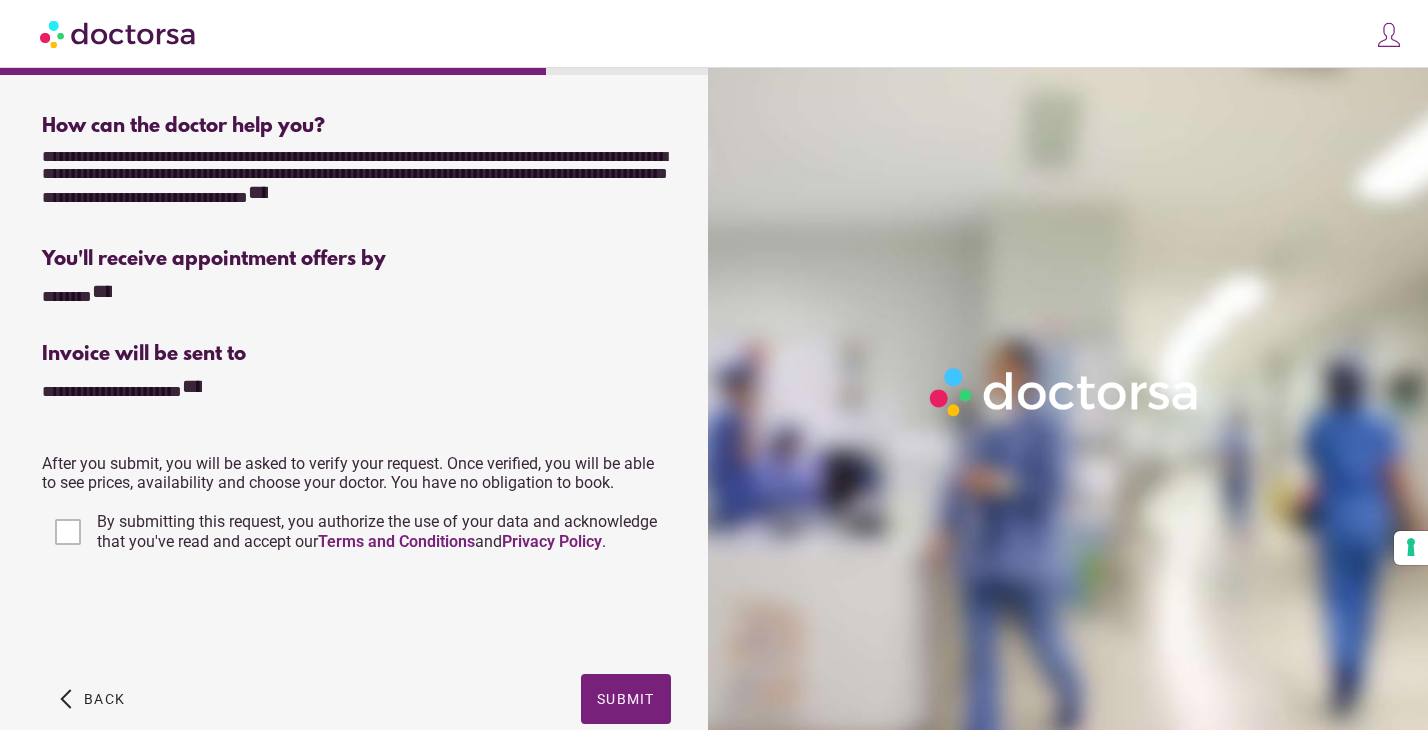 scroll, scrollTop: 381, scrollLeft: 0, axis: vertical 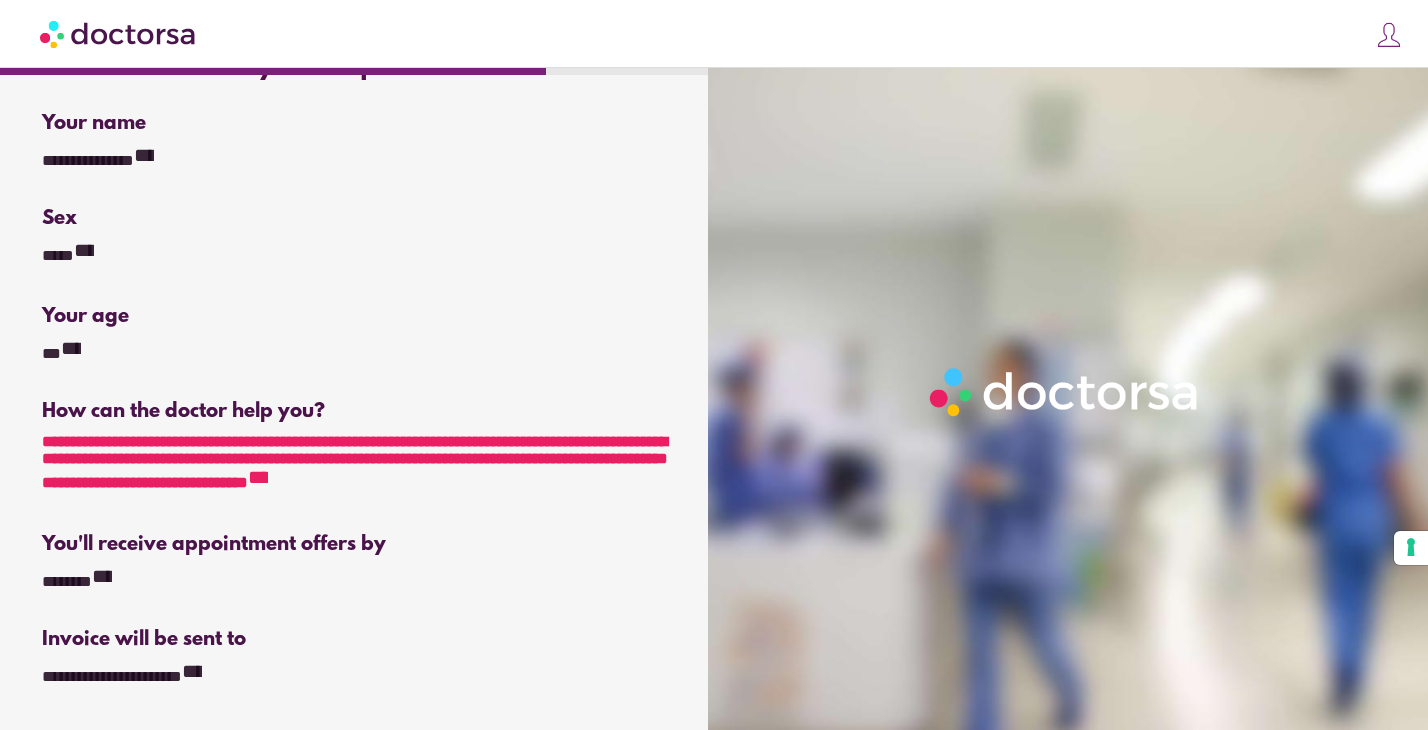 click on "**********" at bounding box center (258, 477) 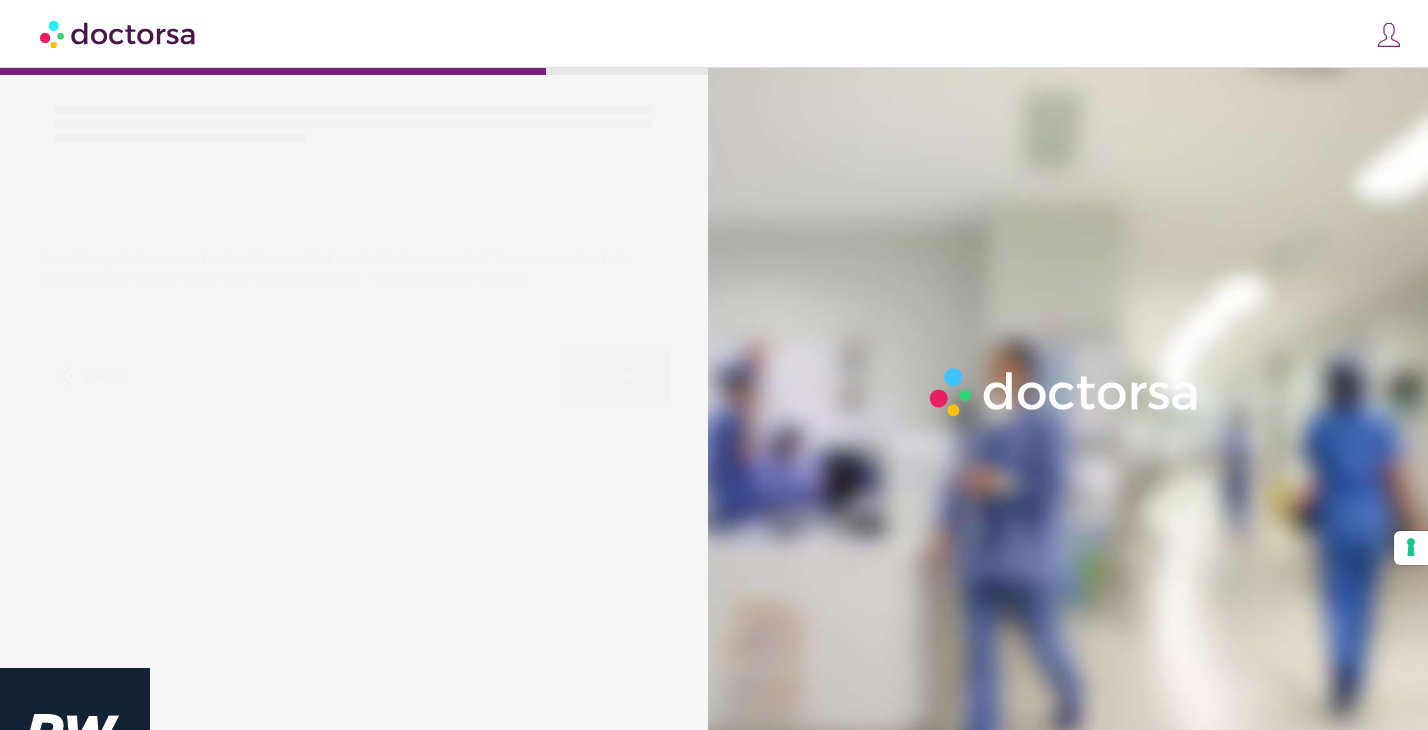 scroll, scrollTop: 0, scrollLeft: 0, axis: both 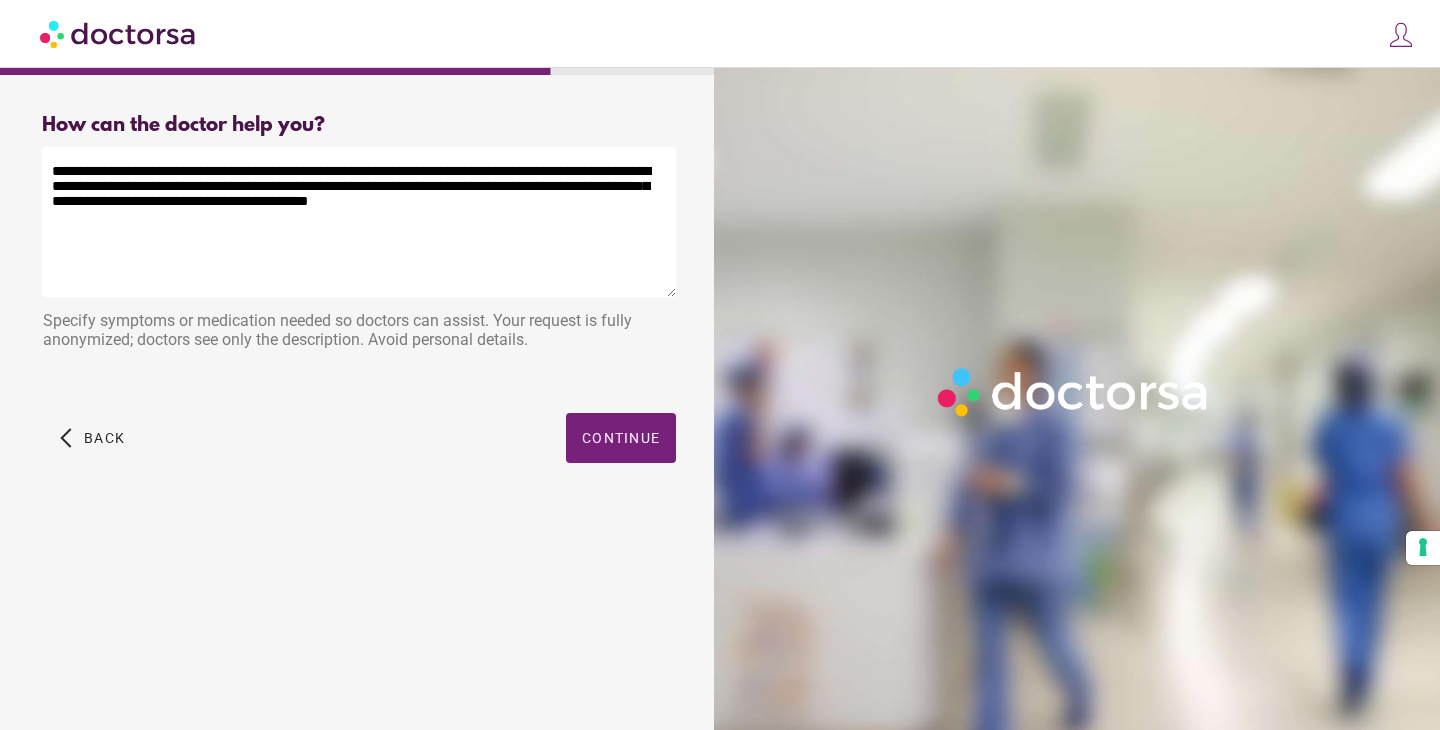 click on "**********" at bounding box center (359, 222) 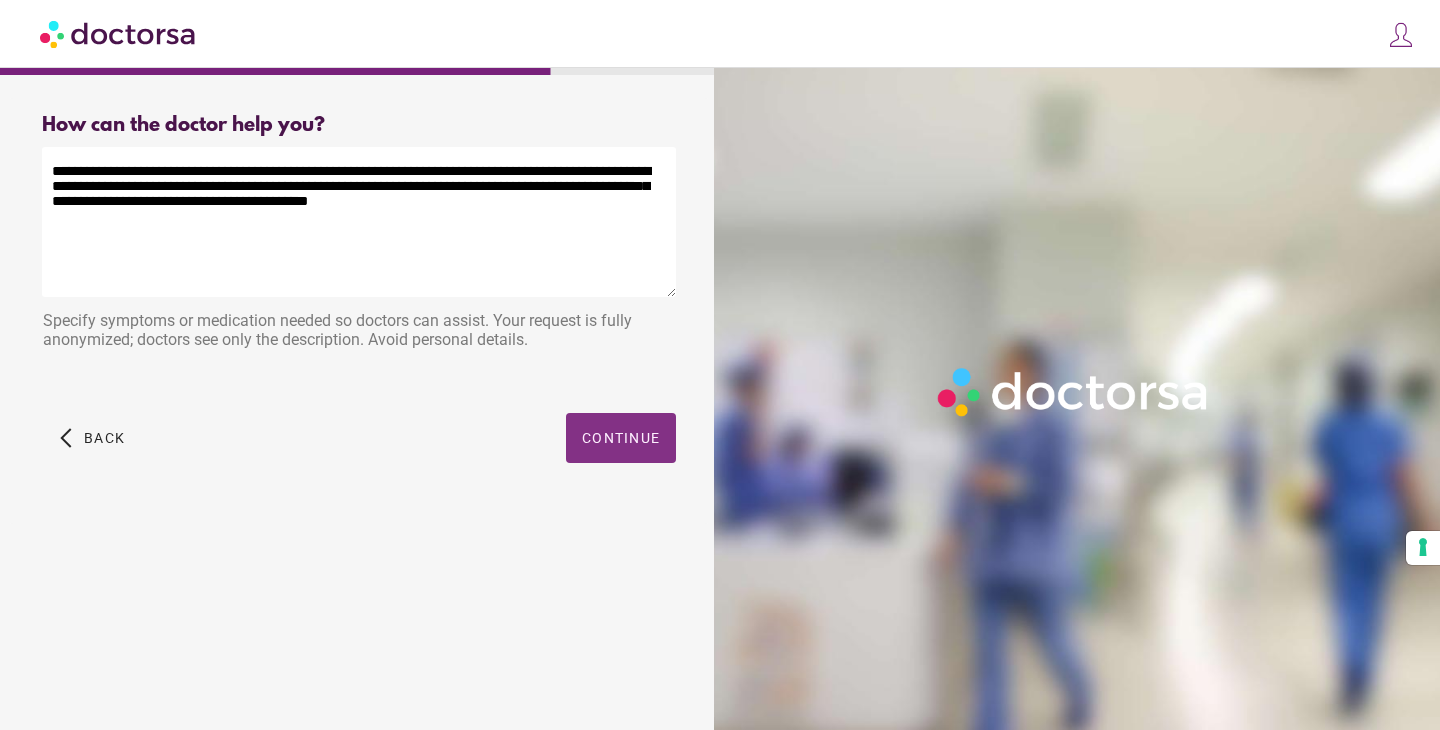 type on "**********" 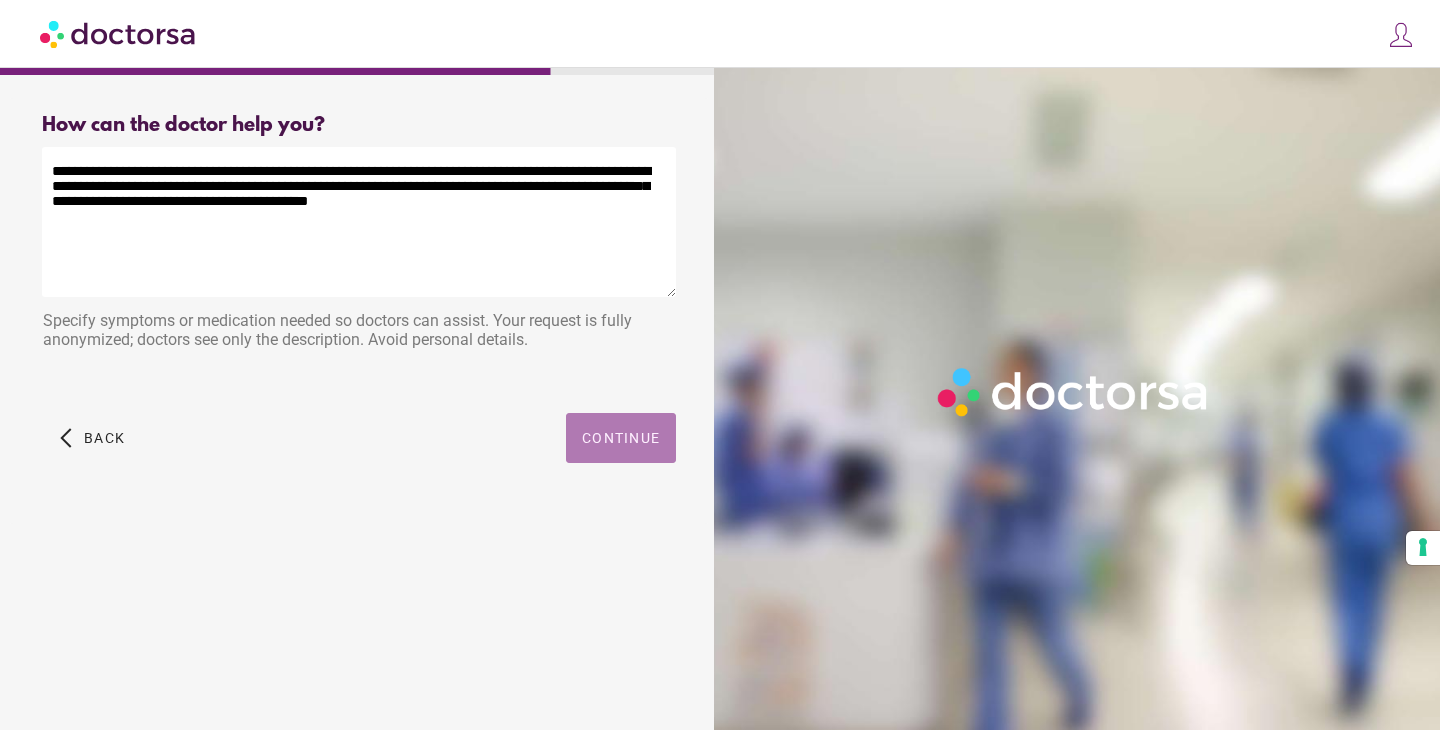 click at bounding box center (621, 438) 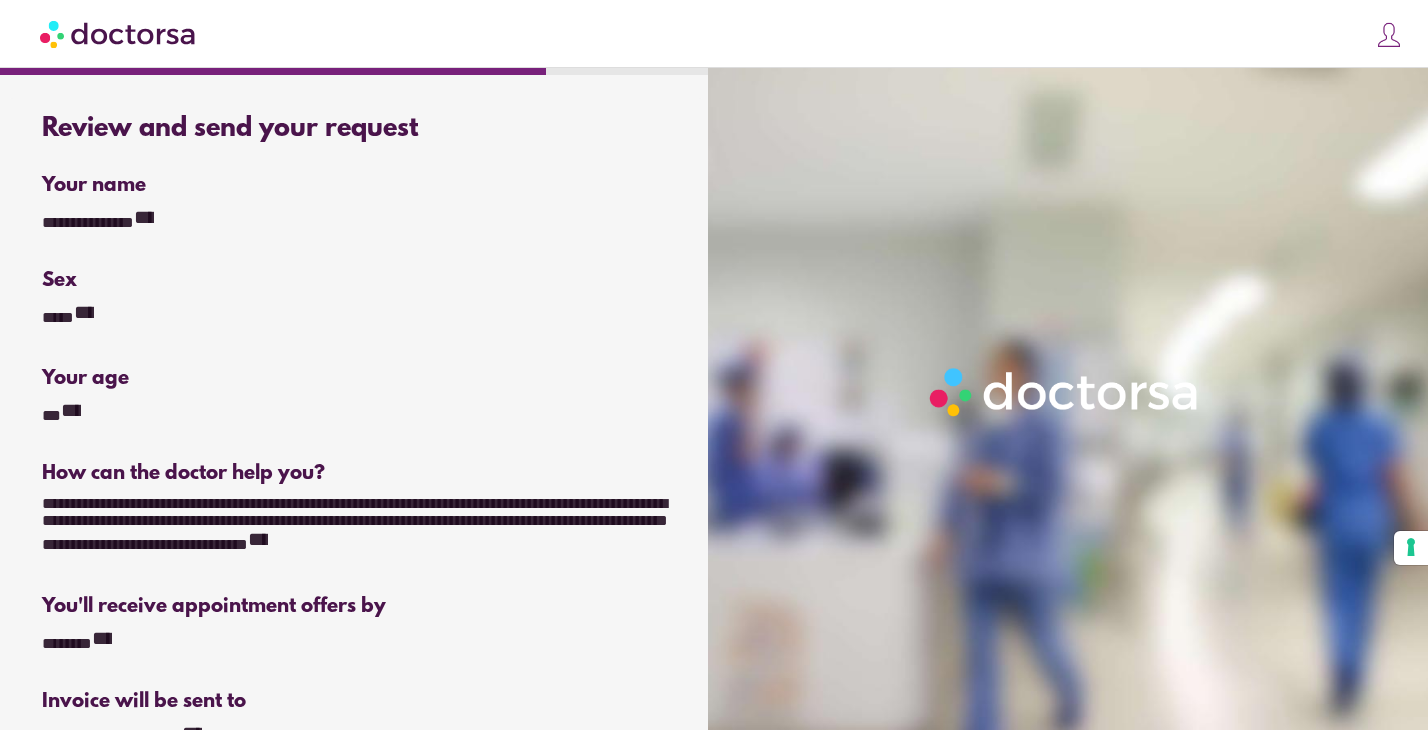 scroll, scrollTop: 396, scrollLeft: 0, axis: vertical 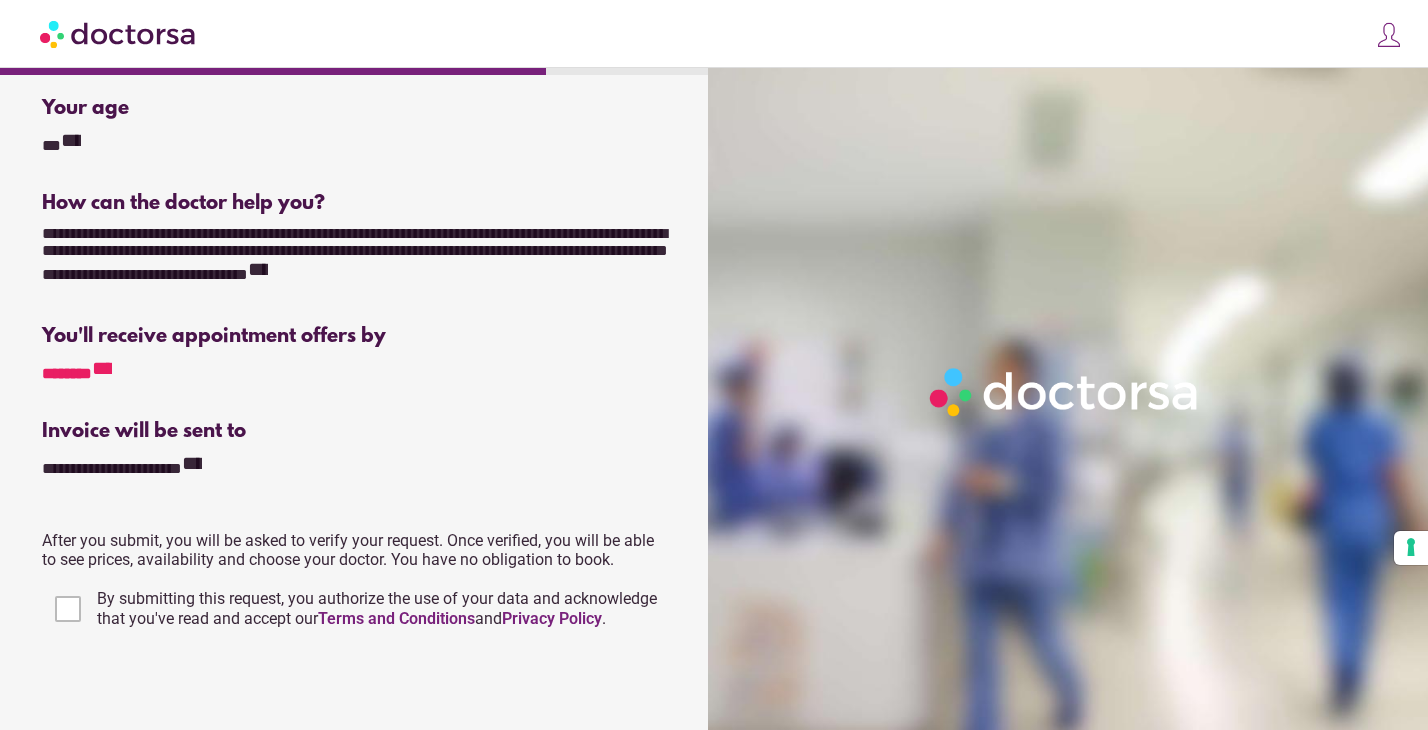 click on "**********" at bounding box center [102, 368] 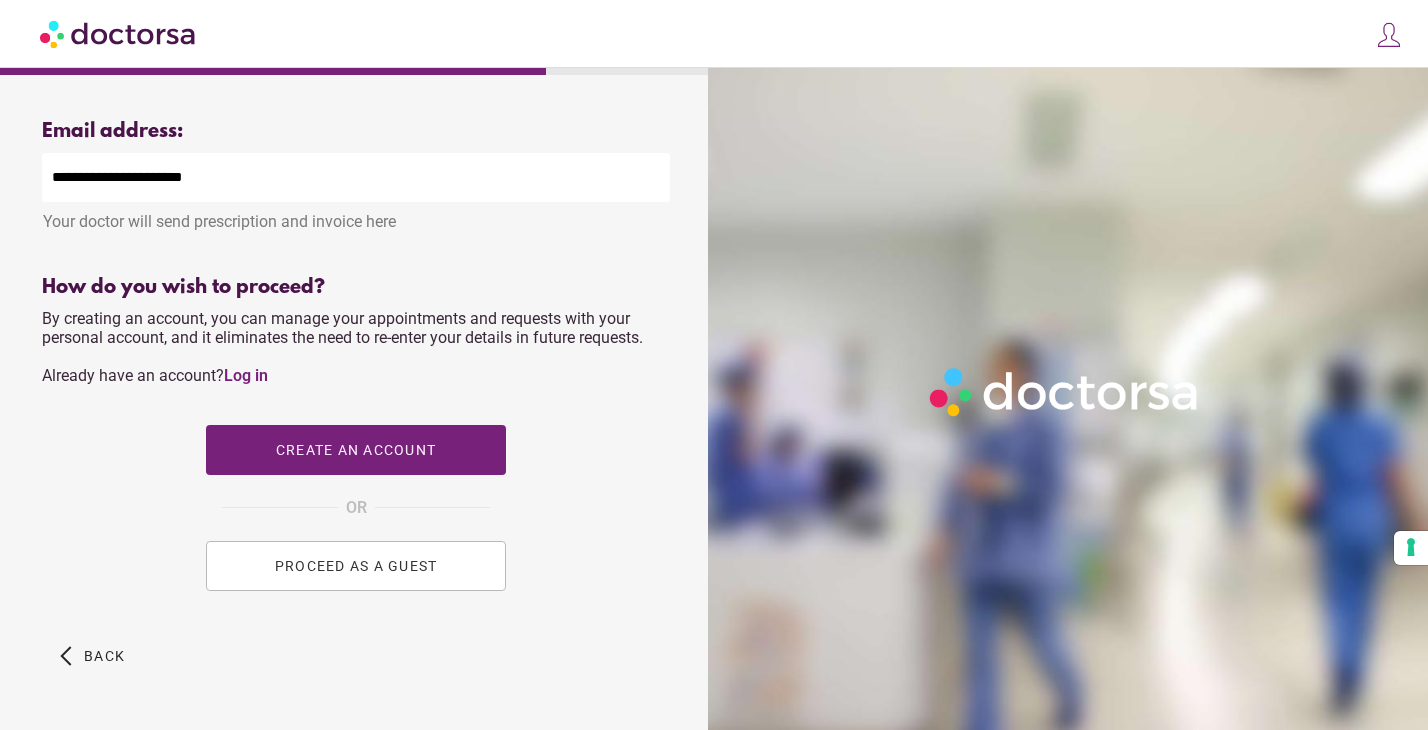 scroll, scrollTop: 742, scrollLeft: 0, axis: vertical 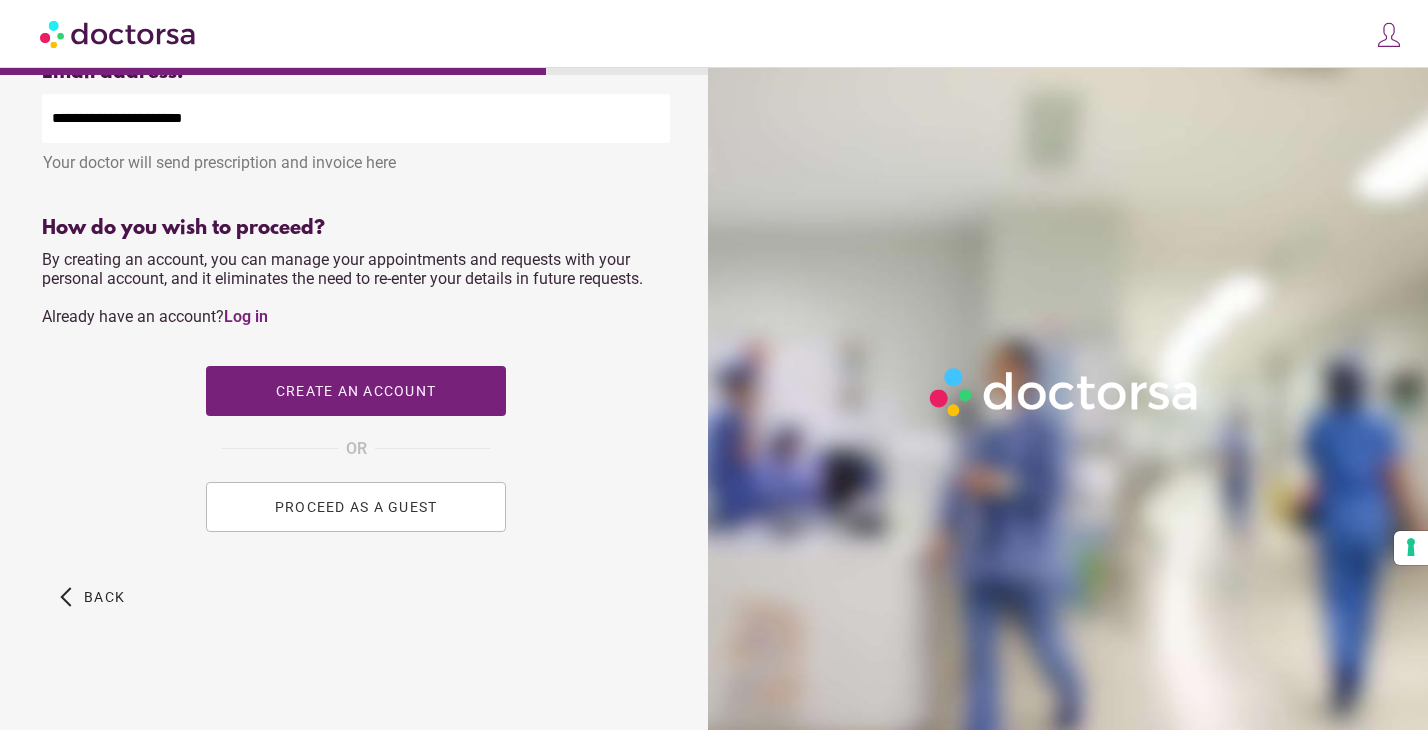 click on "PROCEED AS A GUEST" at bounding box center [356, 507] 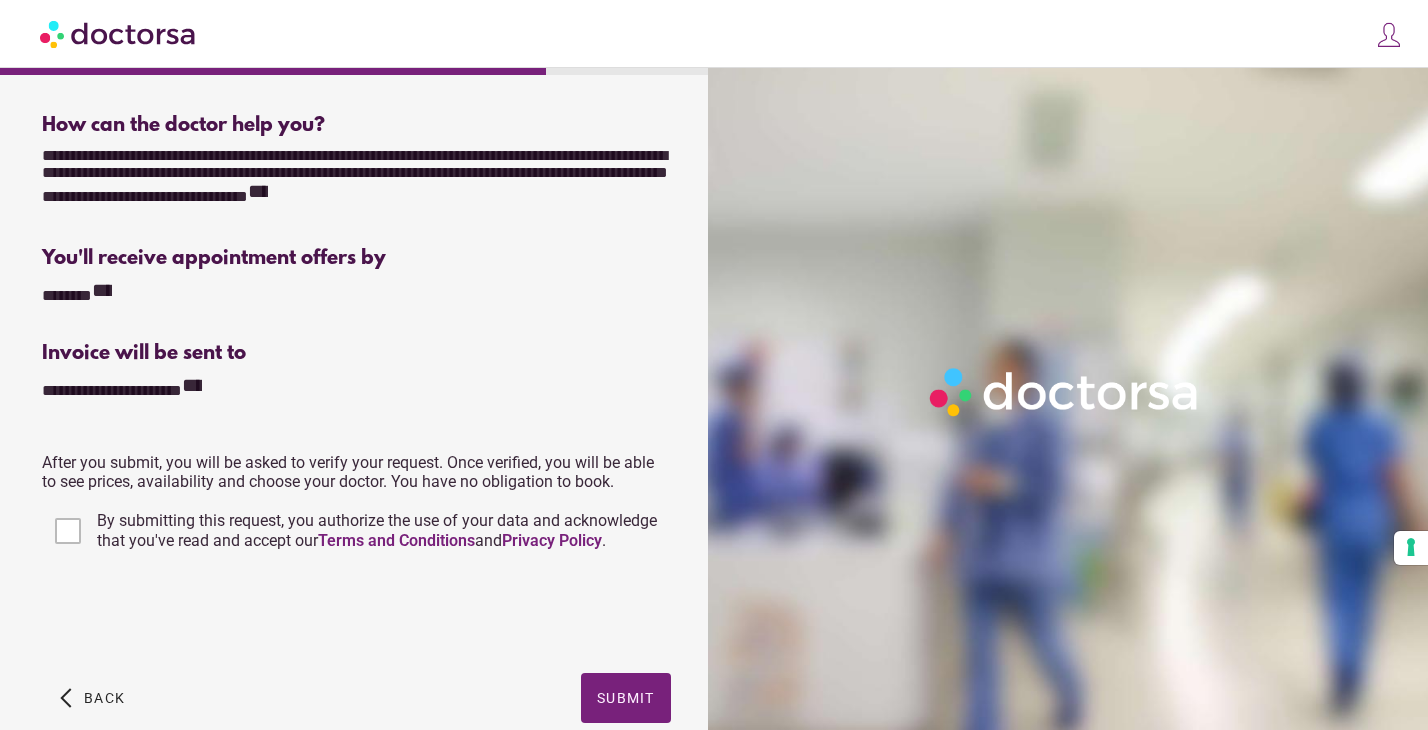 scroll, scrollTop: 452, scrollLeft: 0, axis: vertical 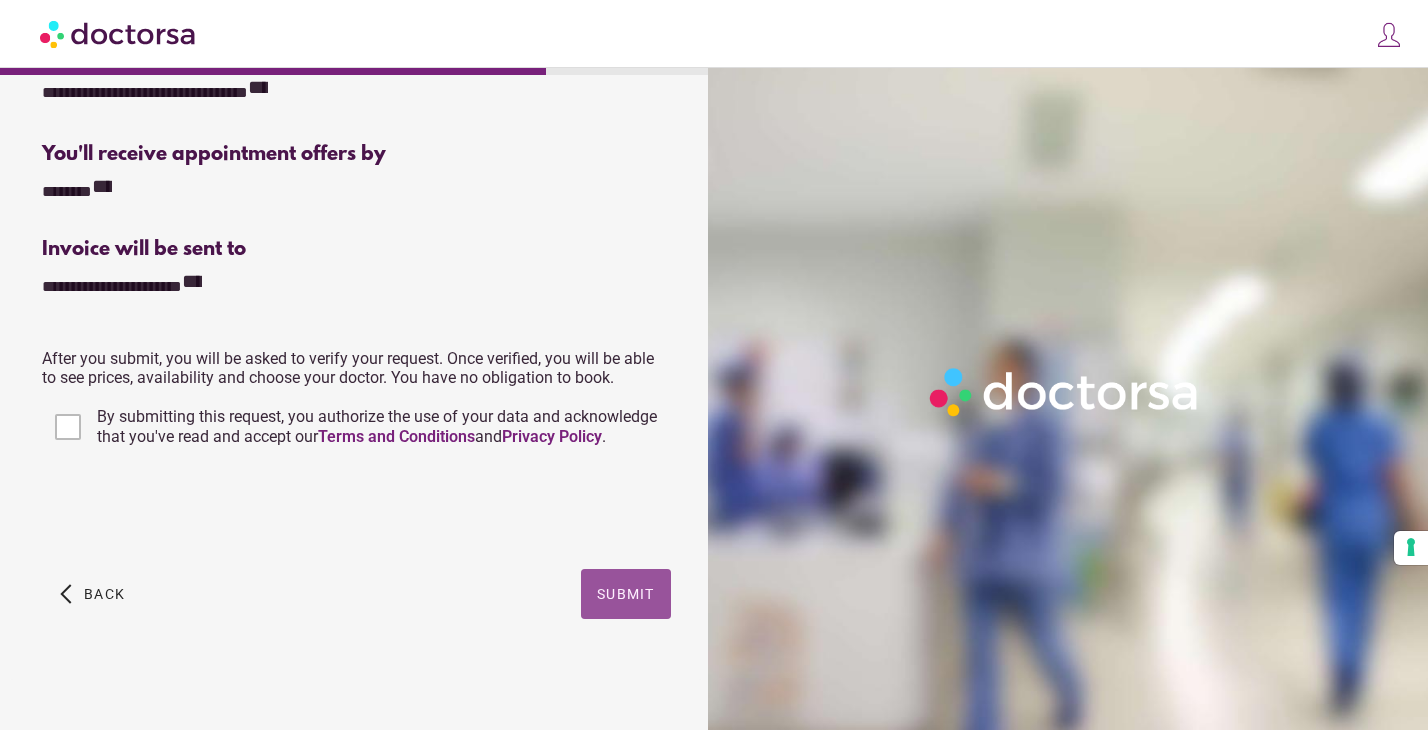 click on "Submit" at bounding box center (626, 594) 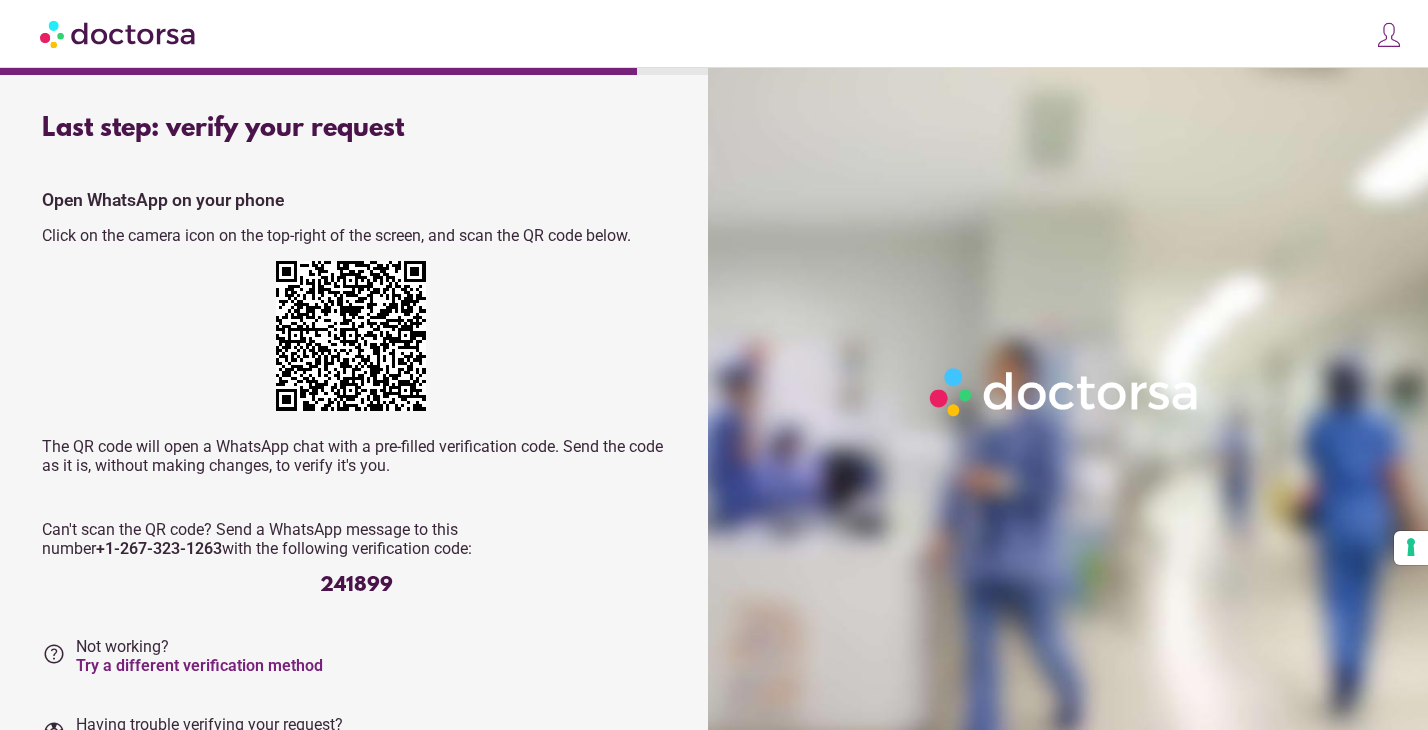 scroll, scrollTop: 0, scrollLeft: 0, axis: both 